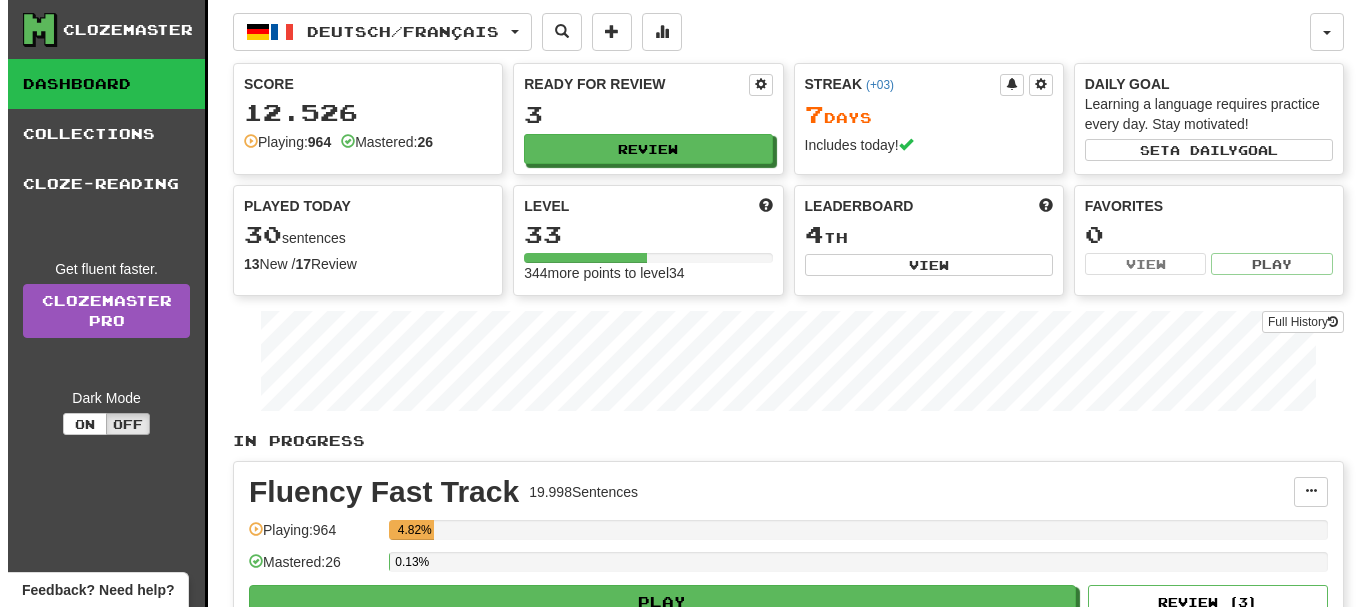 scroll, scrollTop: 0, scrollLeft: 0, axis: both 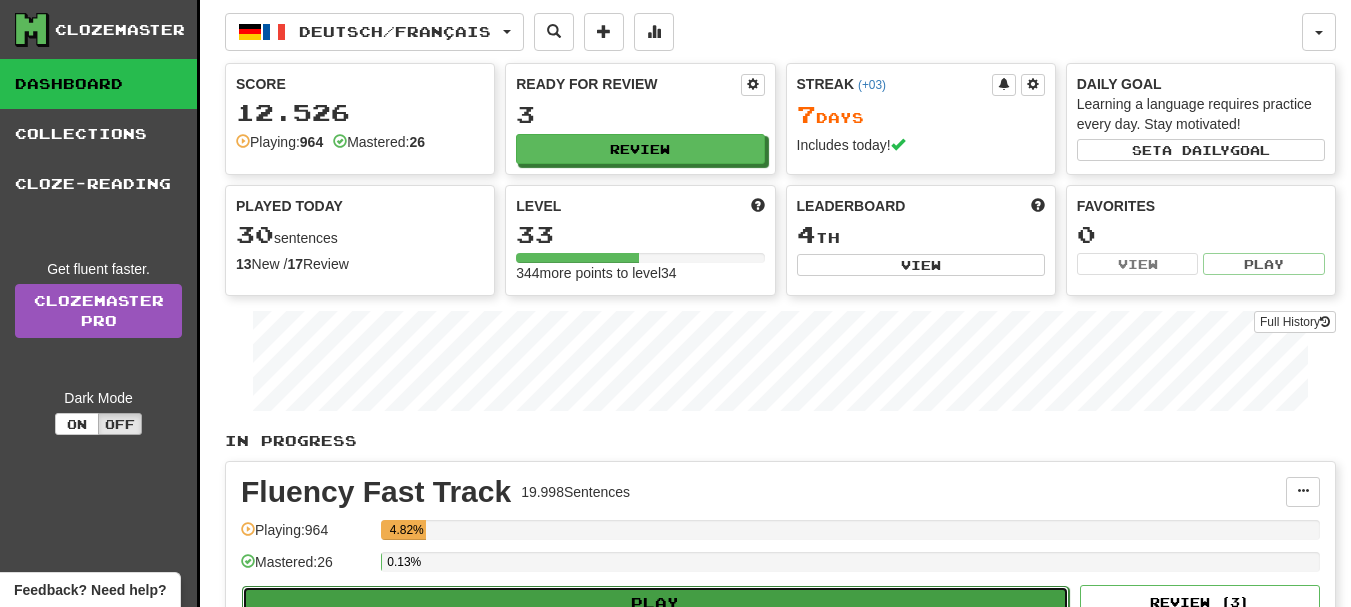 click on "Play" at bounding box center (655, 603) 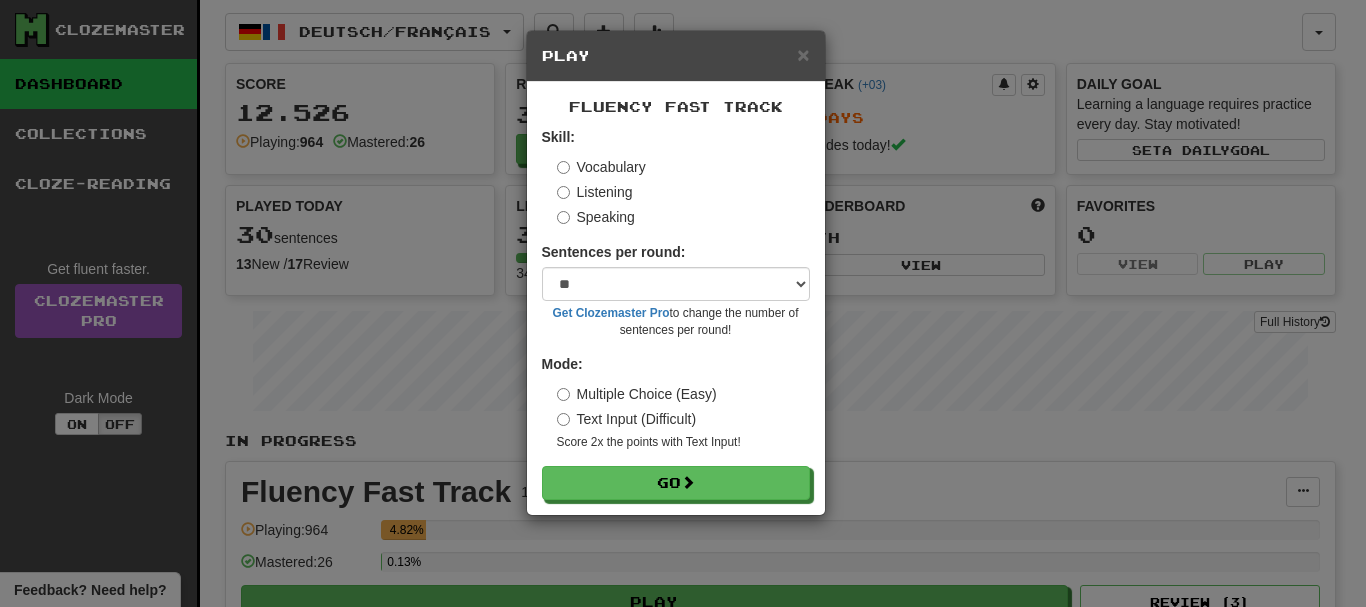 click on "Skill: Vocabulary Listening Speaking Sentences per round: * ** ** ** ** ** *** ******** Get Clozemaster Pro  to change the number of sentences per round! Mode: Multiple Choice (Easy) Text Input (Difficult) Score 2x the points with Text Input ! Go" at bounding box center [676, 313] 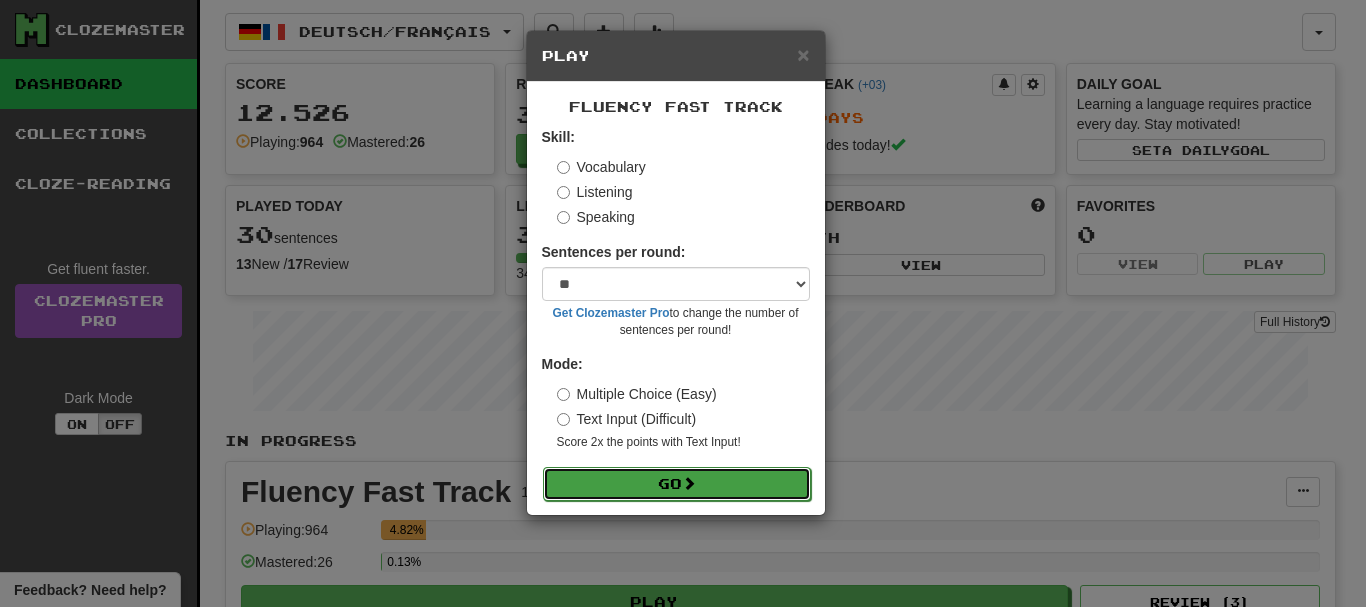 click on "Go" at bounding box center [677, 484] 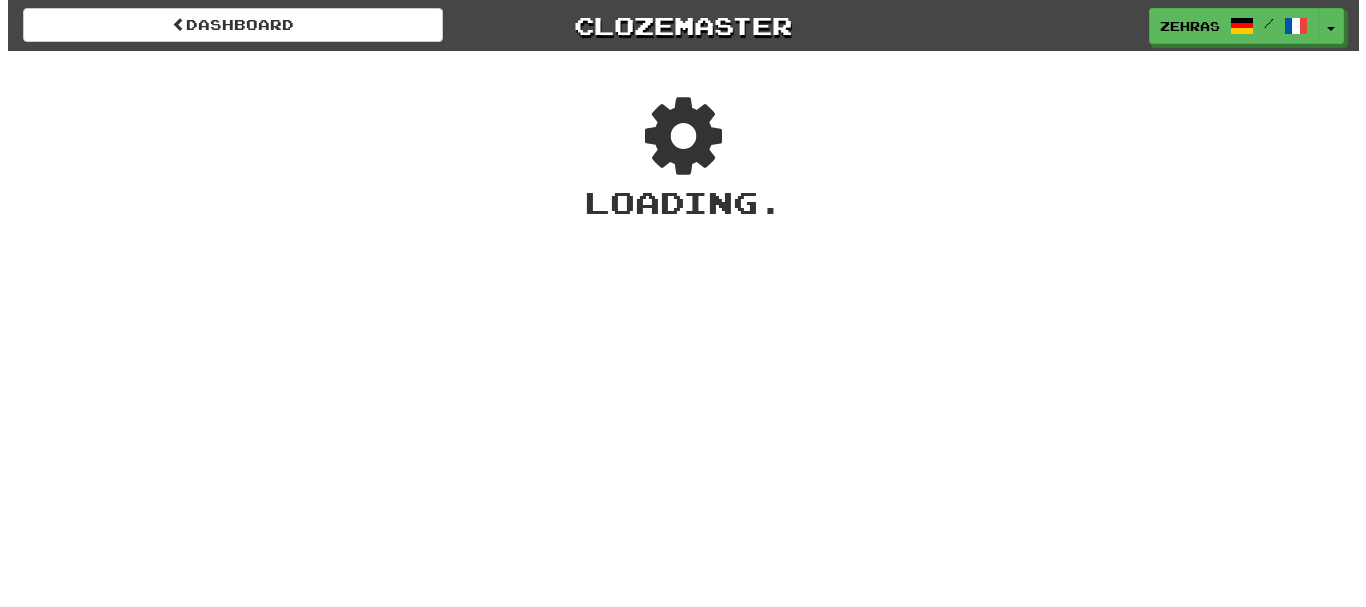 scroll, scrollTop: 0, scrollLeft: 0, axis: both 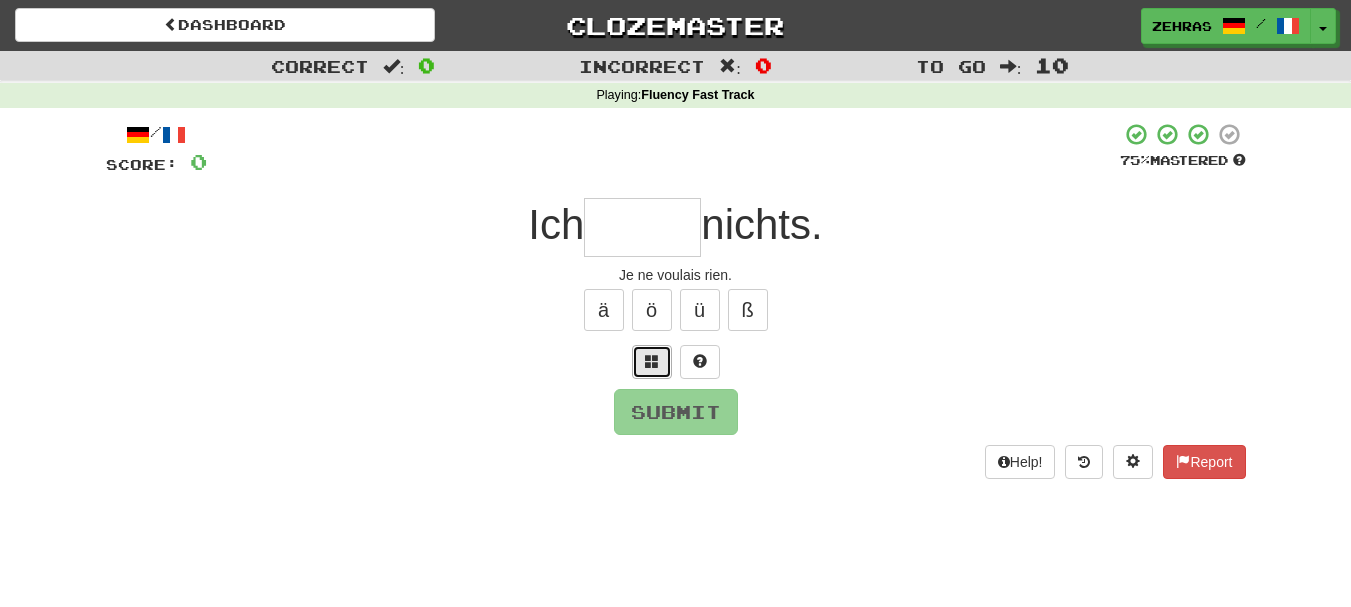 click at bounding box center [652, 361] 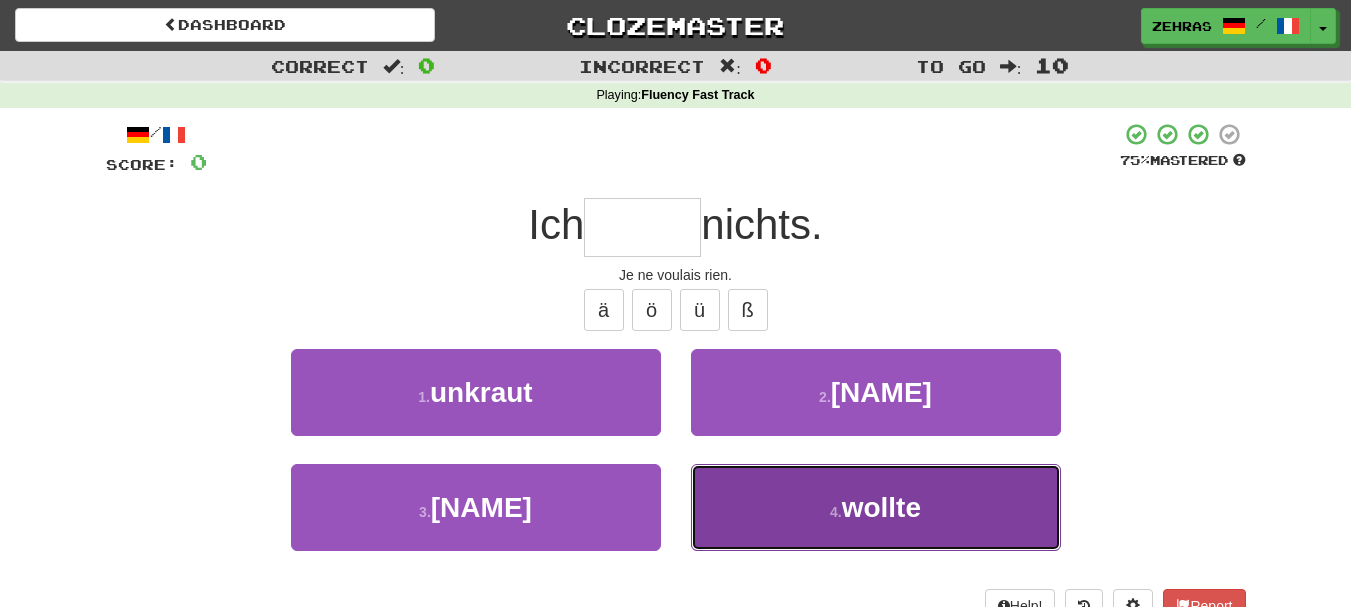 click on "4 .  wollte" at bounding box center (876, 507) 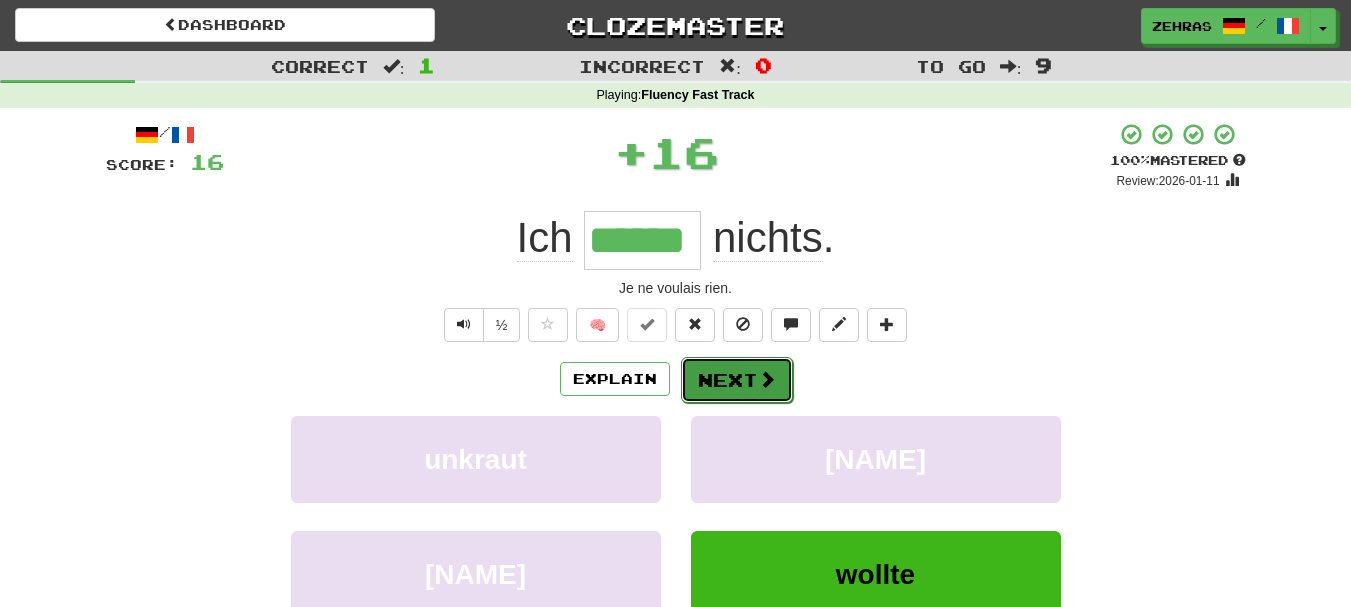 click on "Next" at bounding box center [737, 380] 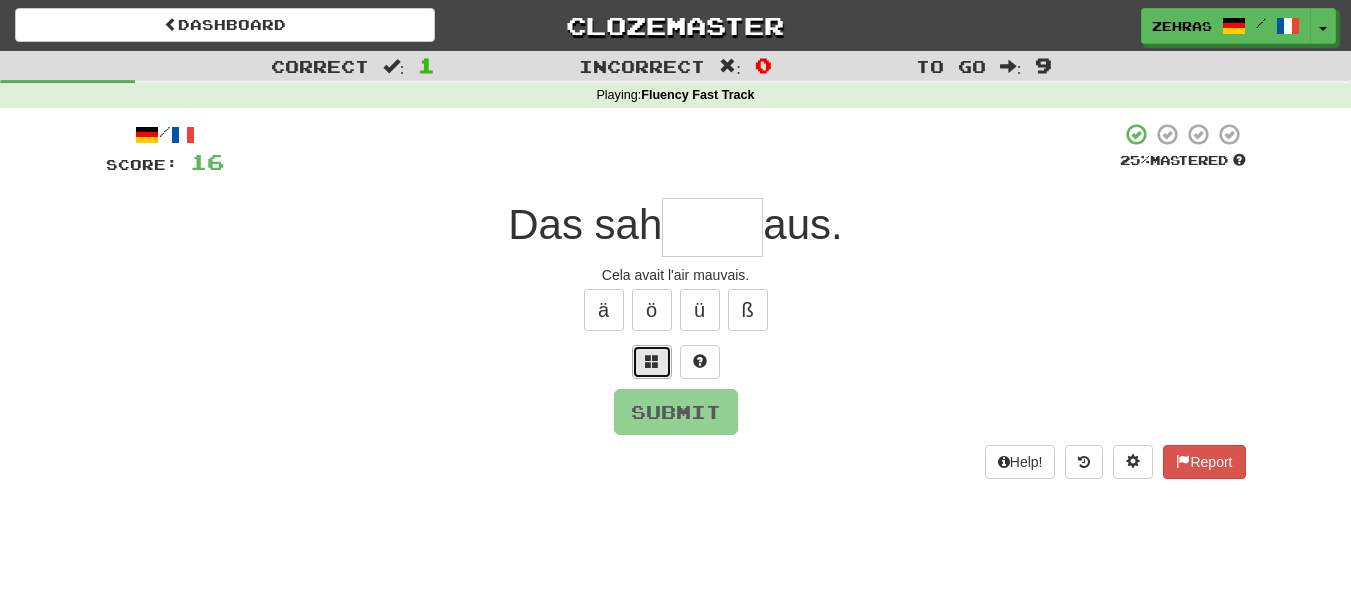 click at bounding box center (652, 361) 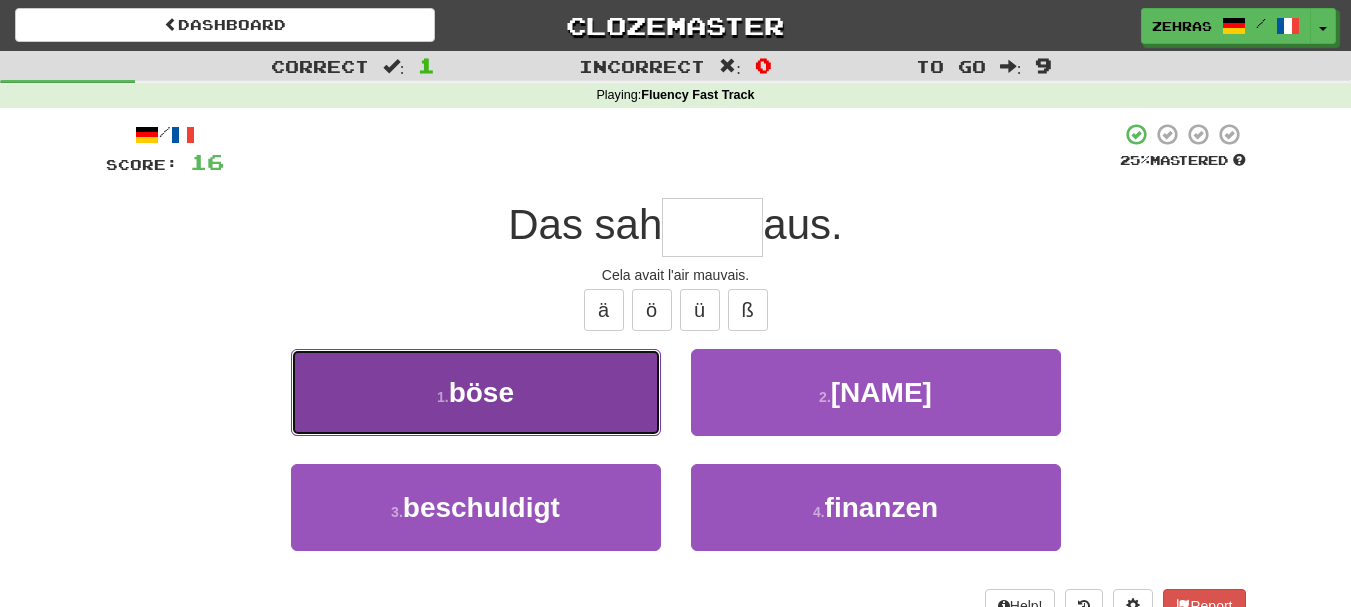 click on "1 .  böse" at bounding box center [476, 392] 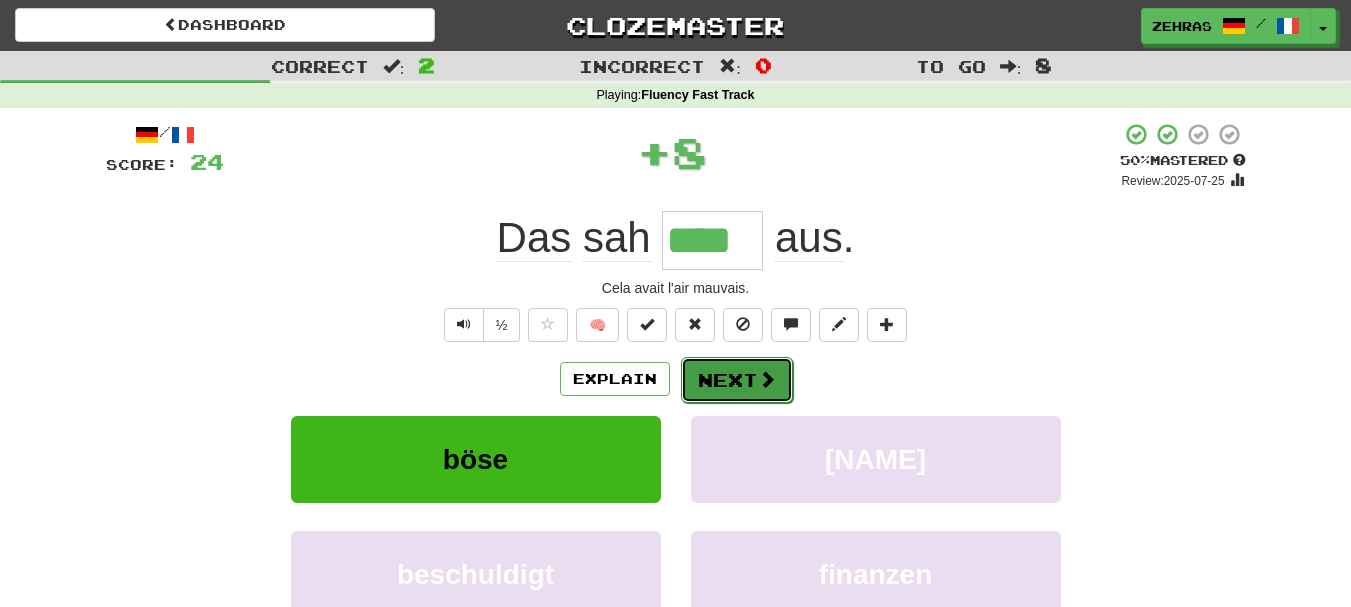 click on "Next" at bounding box center [737, 380] 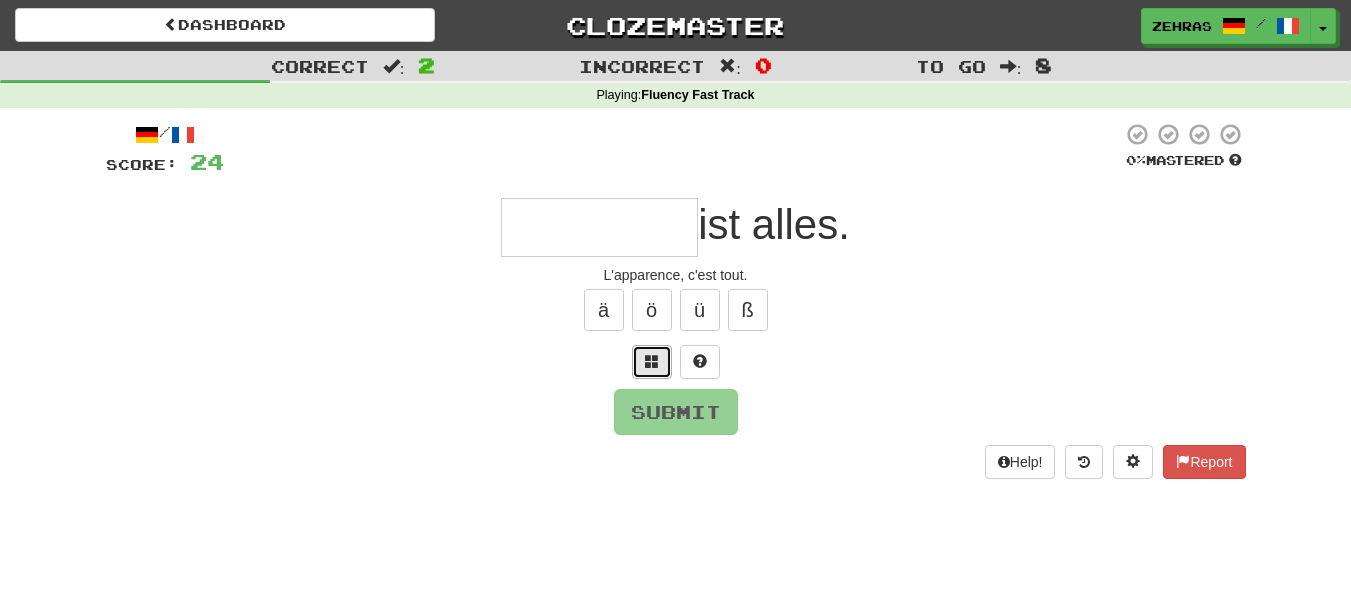 click at bounding box center (652, 361) 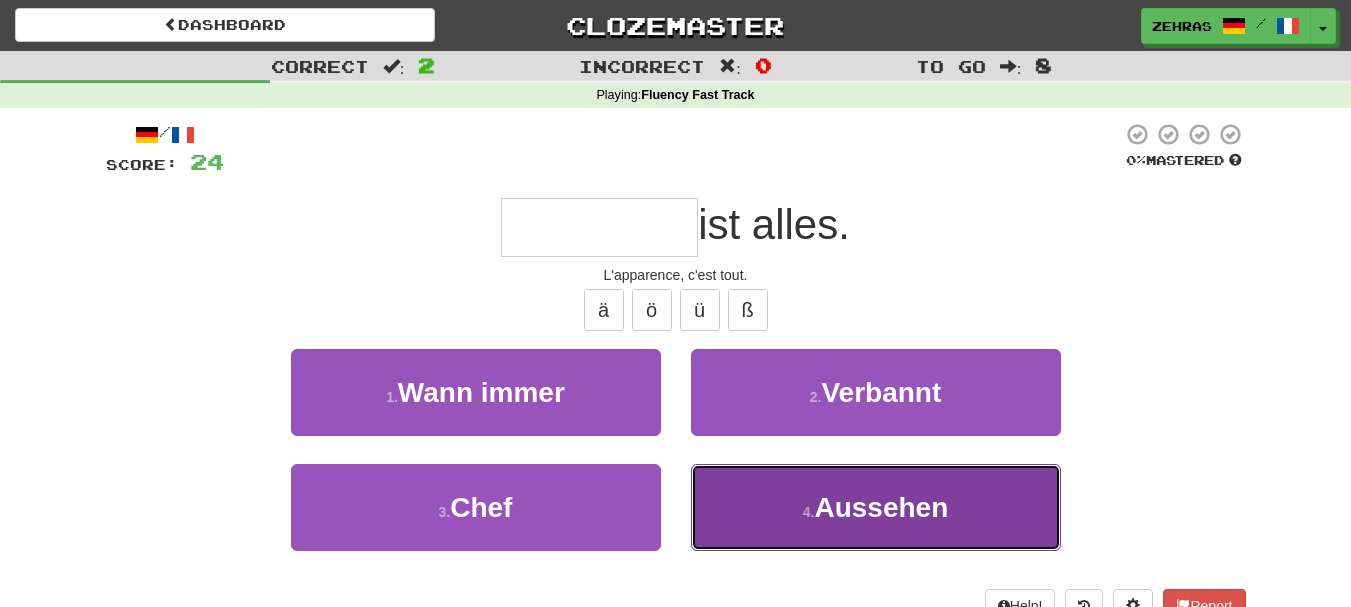 click on "4 .  Aussehen" at bounding box center (876, 507) 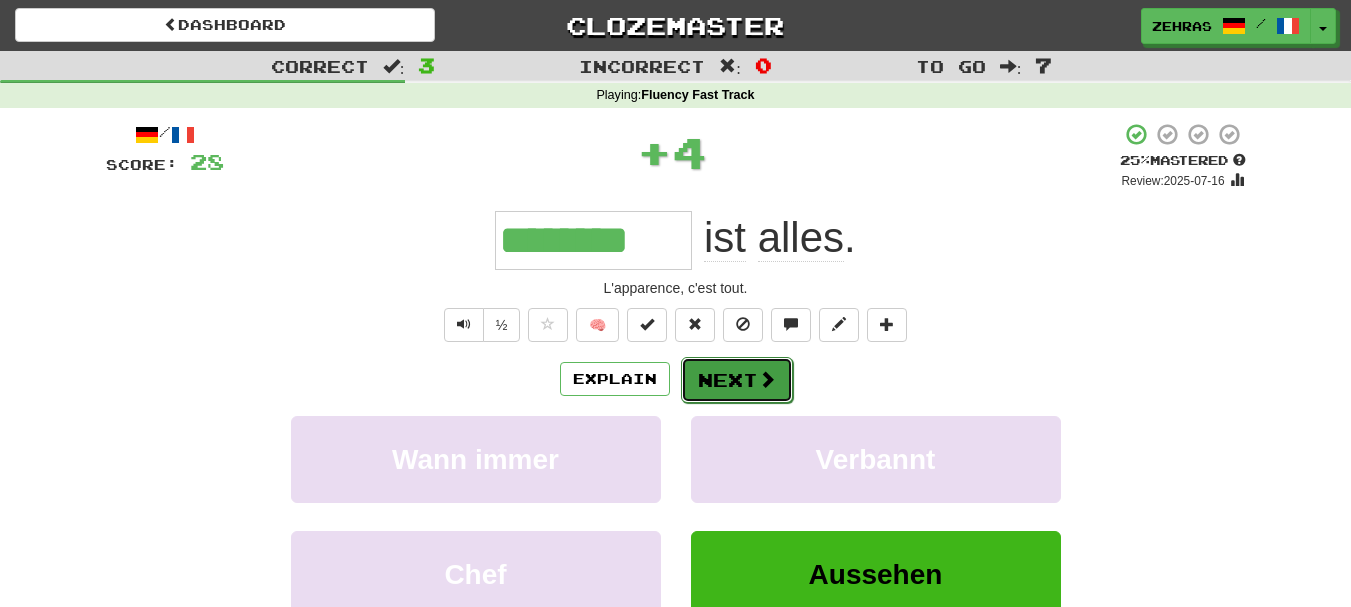 click on "Next" at bounding box center [737, 380] 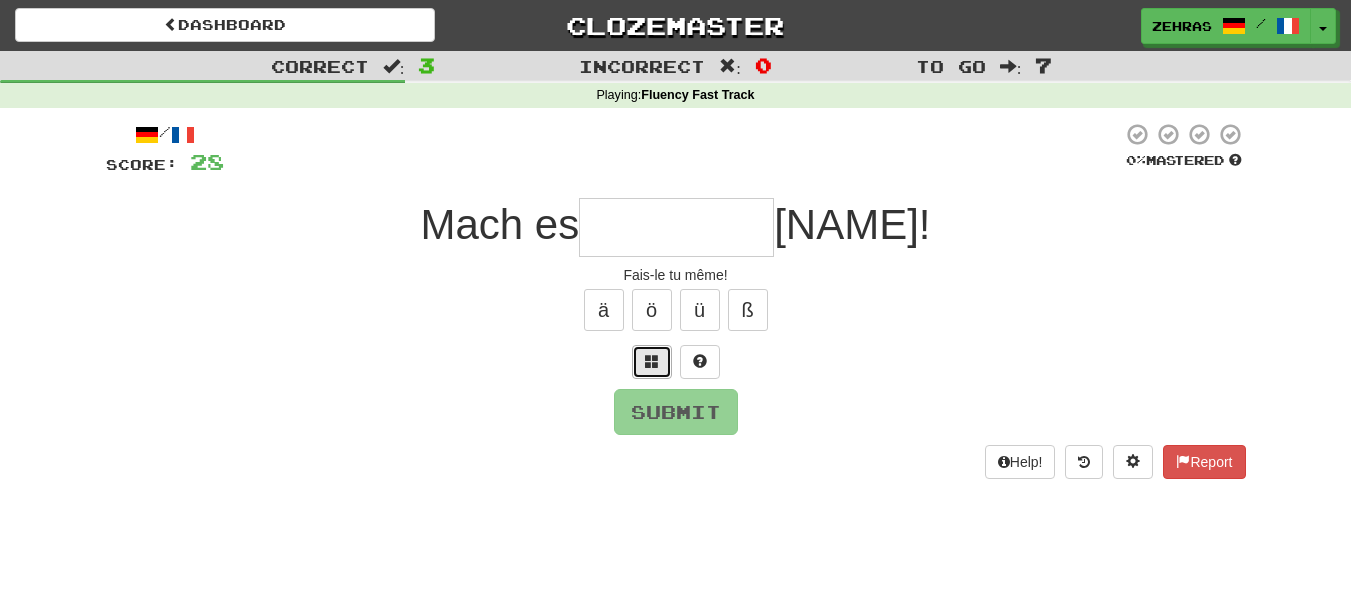 click at bounding box center [652, 361] 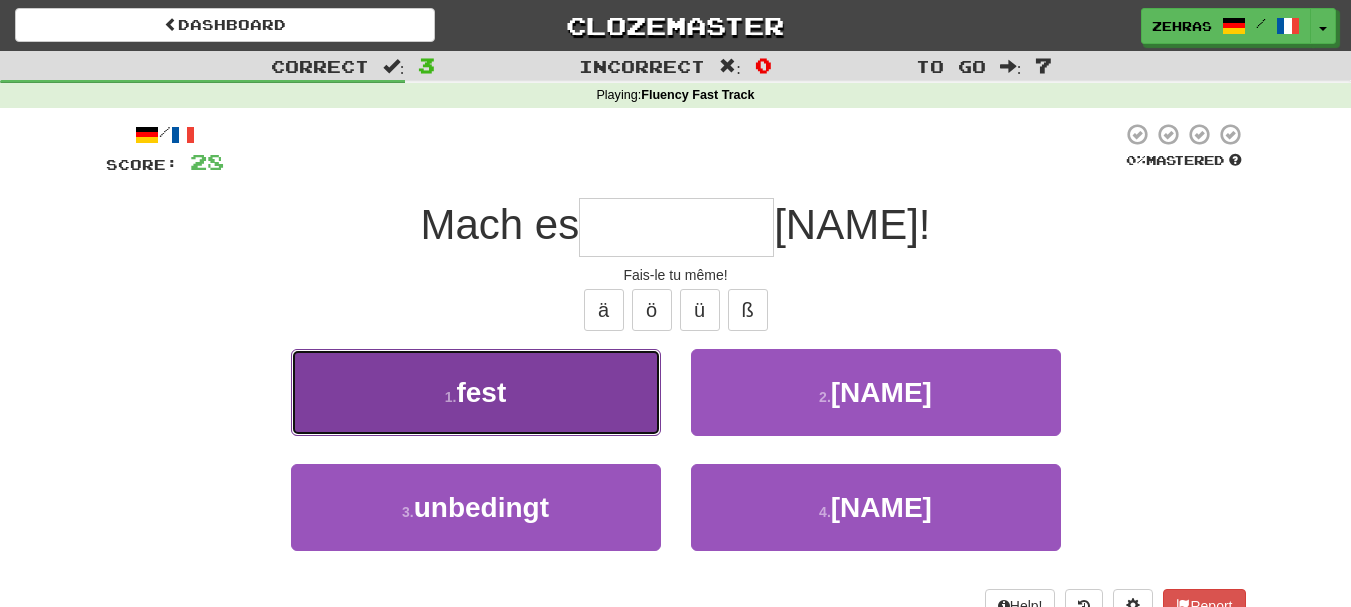 click on "1 .  fest" at bounding box center (476, 392) 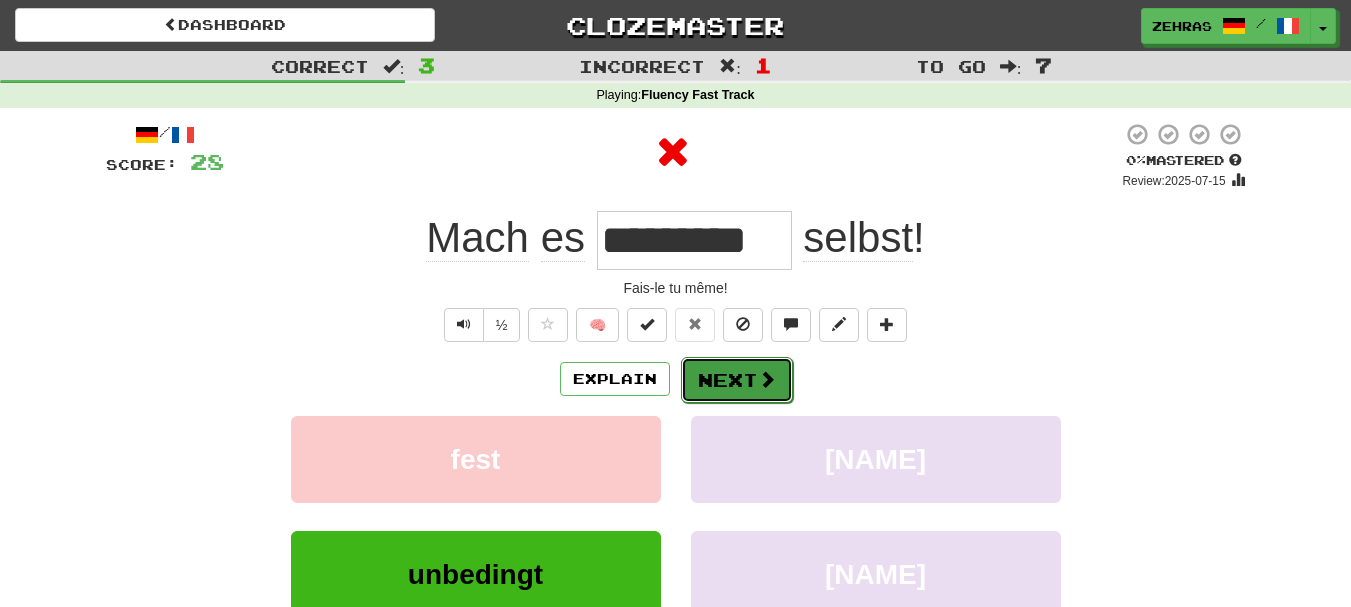 click on "Next" at bounding box center [737, 380] 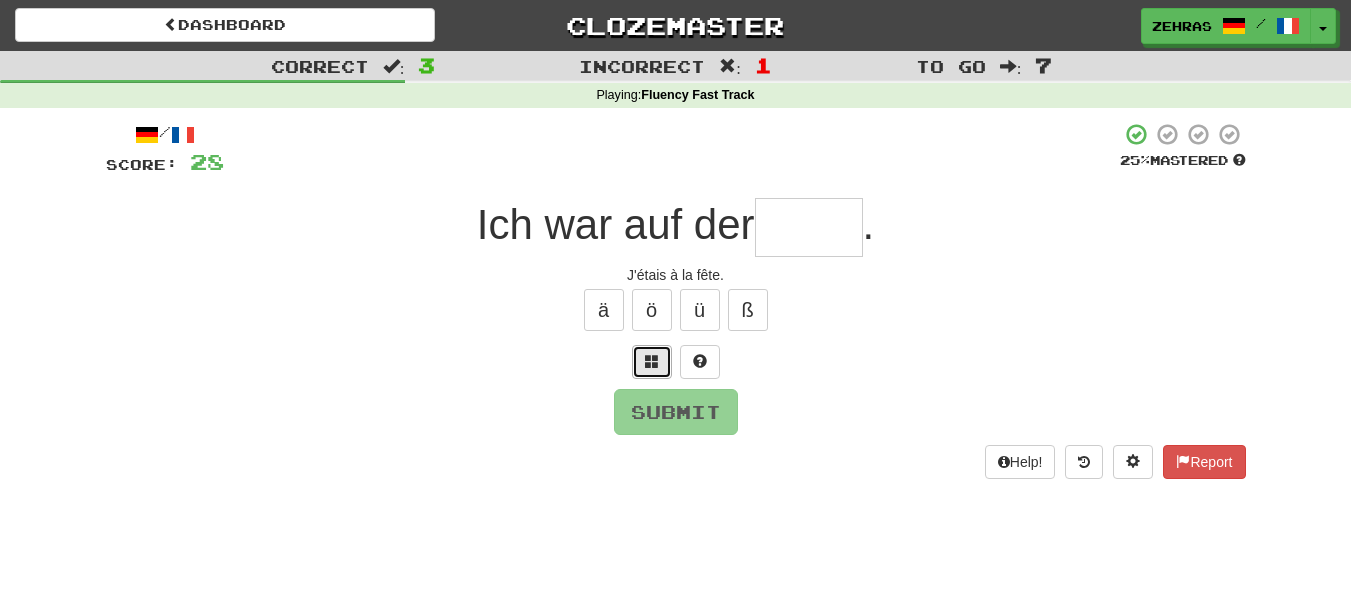 click at bounding box center [652, 362] 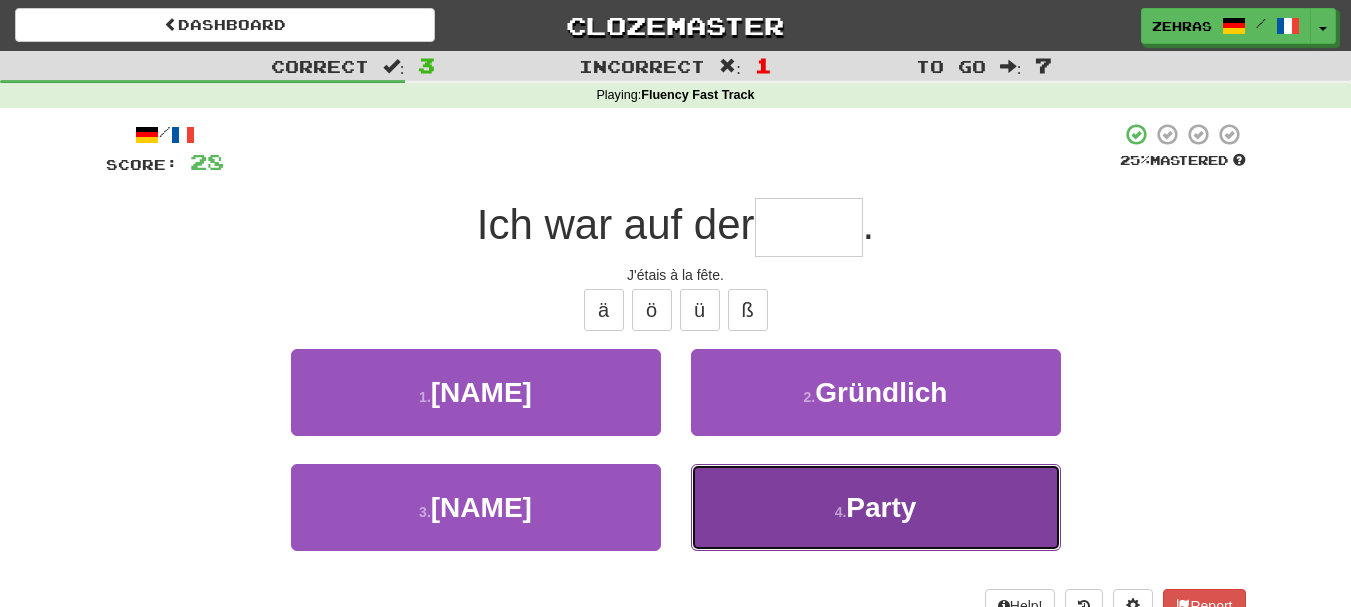 click on "Party" at bounding box center [881, 507] 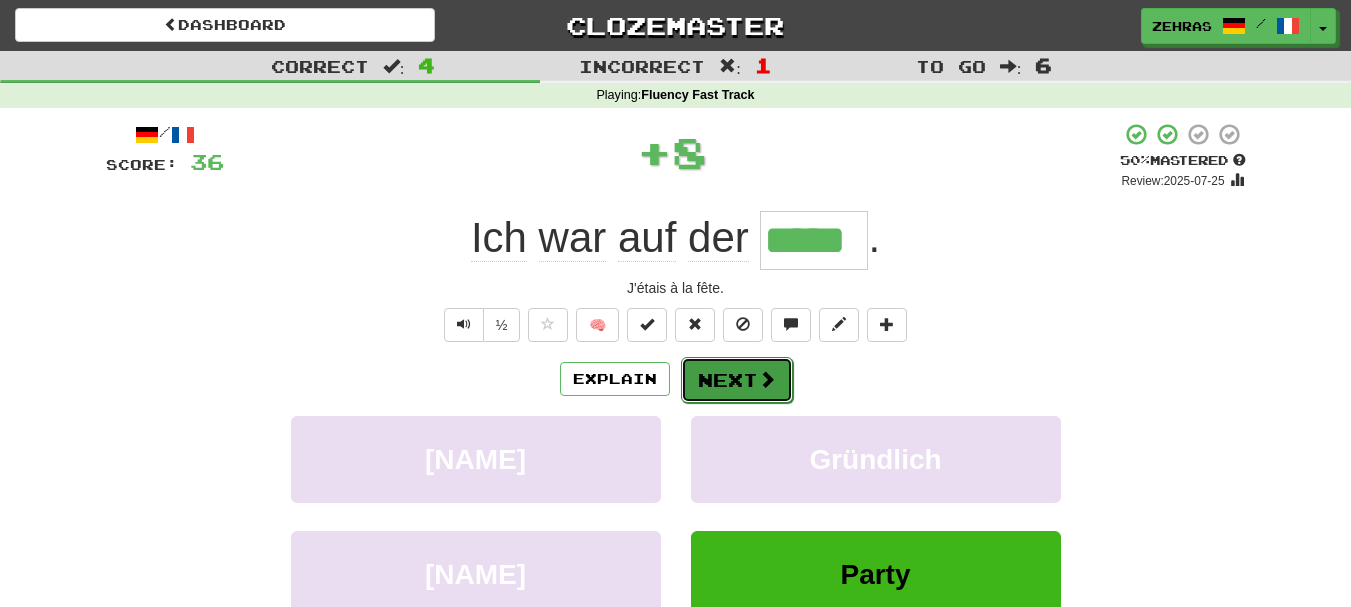click on "Next" at bounding box center (737, 380) 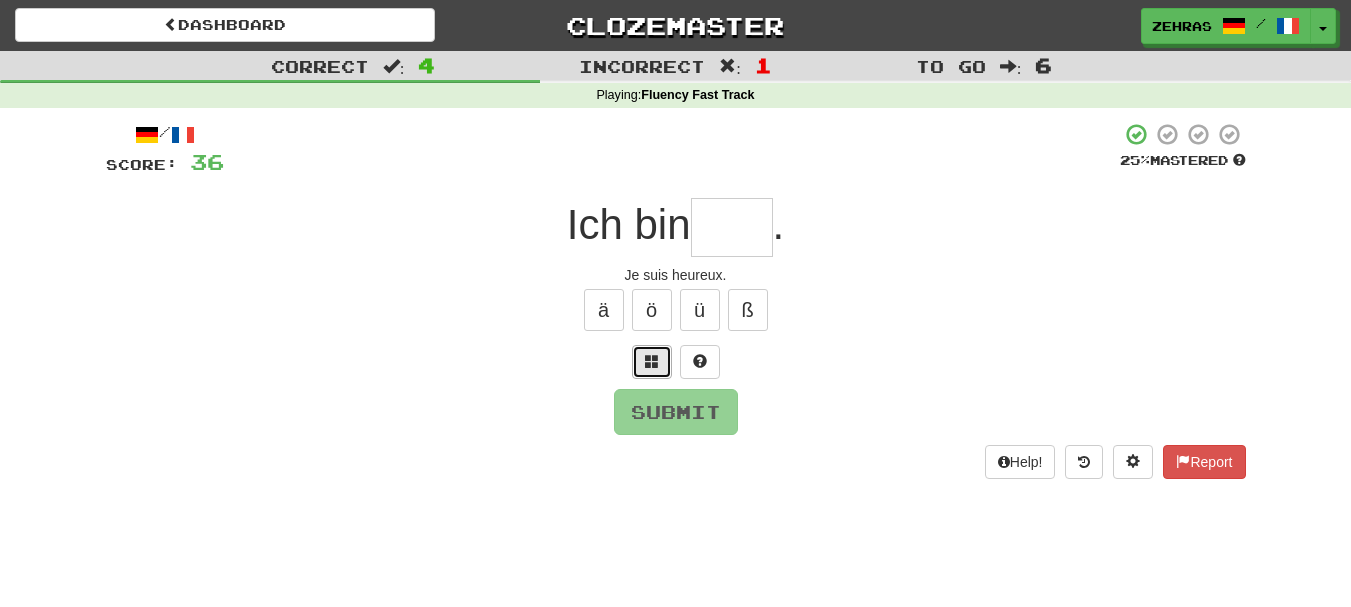 click at bounding box center [652, 362] 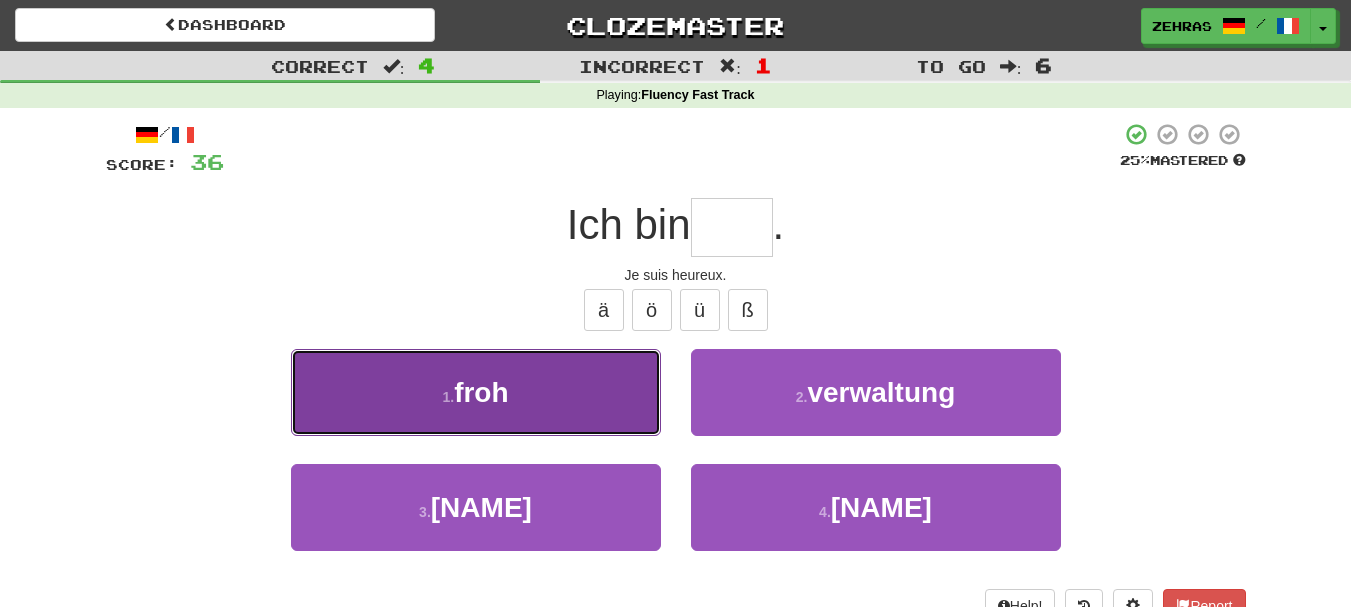 click on "1 .  froh" at bounding box center [476, 392] 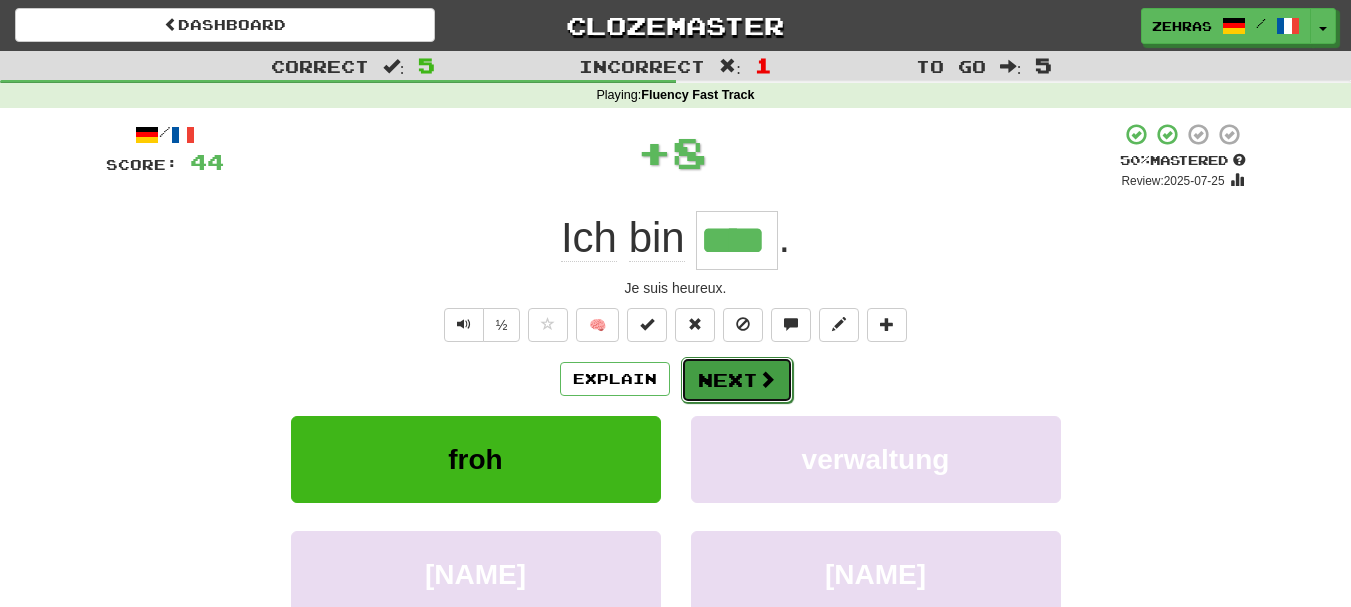 click on "Next" at bounding box center (737, 380) 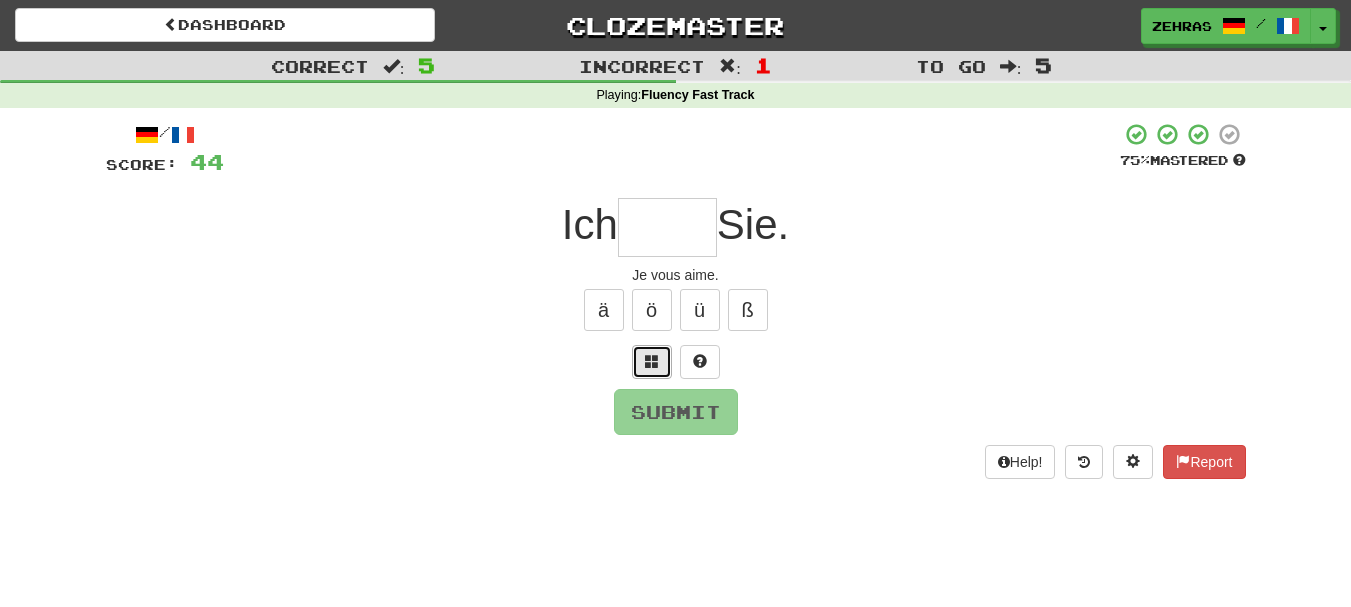 click at bounding box center [652, 361] 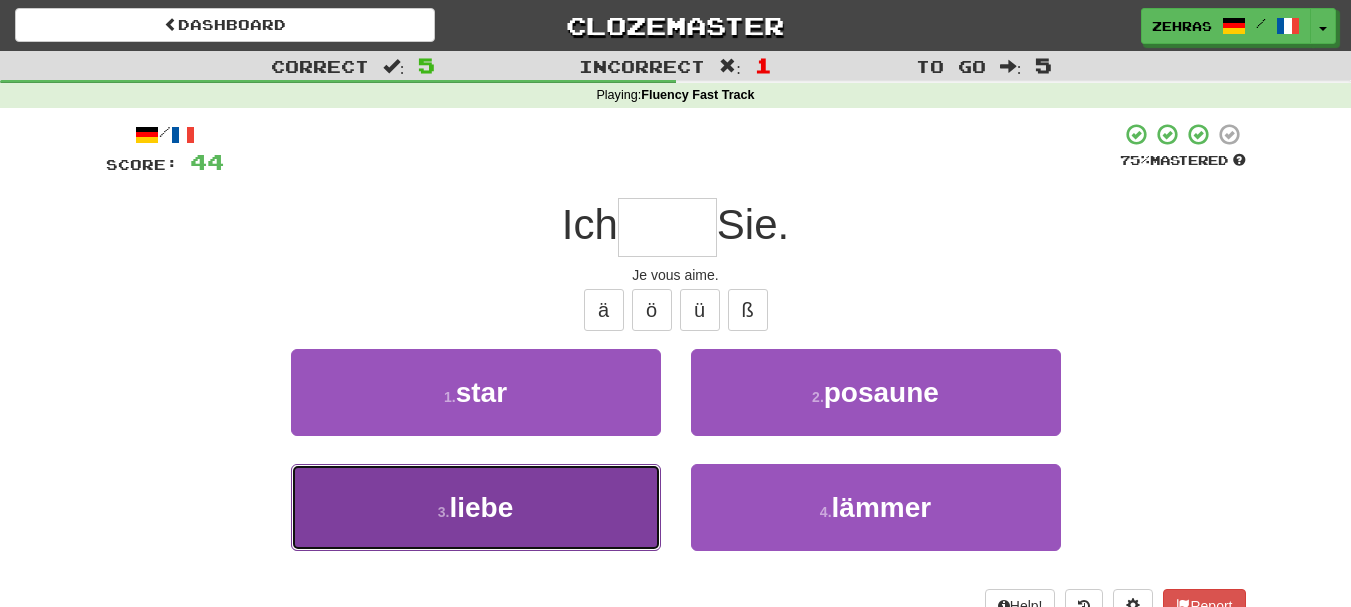 click on "3 .  liebe" at bounding box center (476, 507) 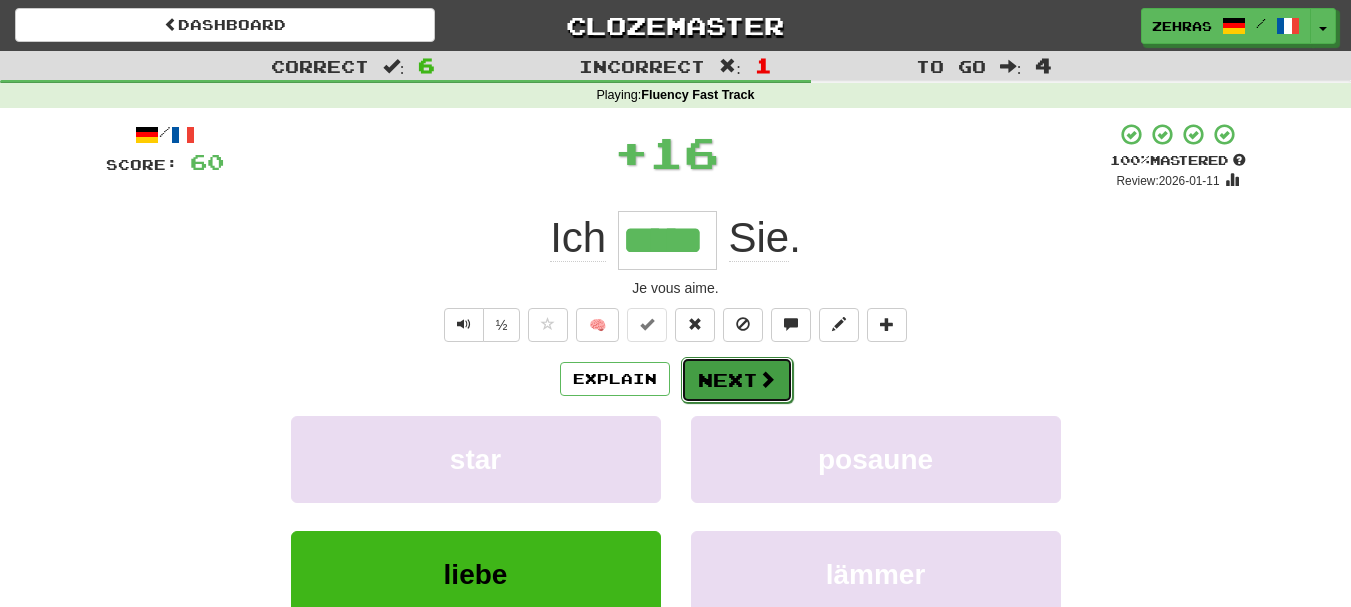 click on "Next" at bounding box center [737, 380] 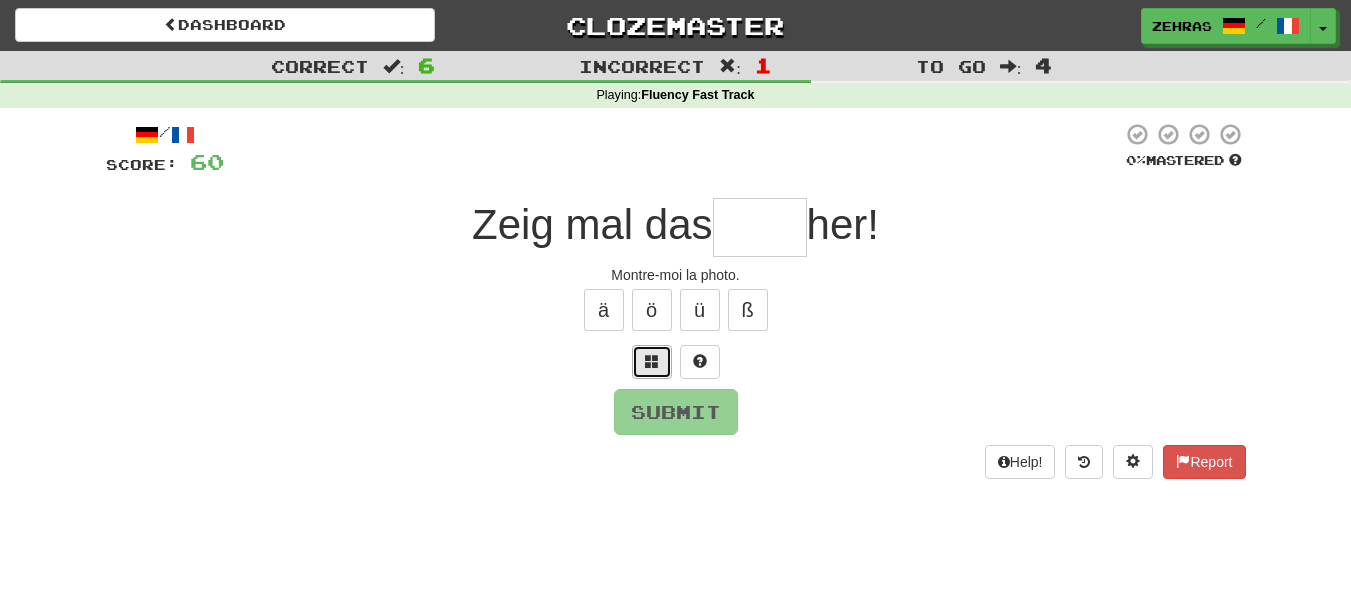 click at bounding box center (652, 361) 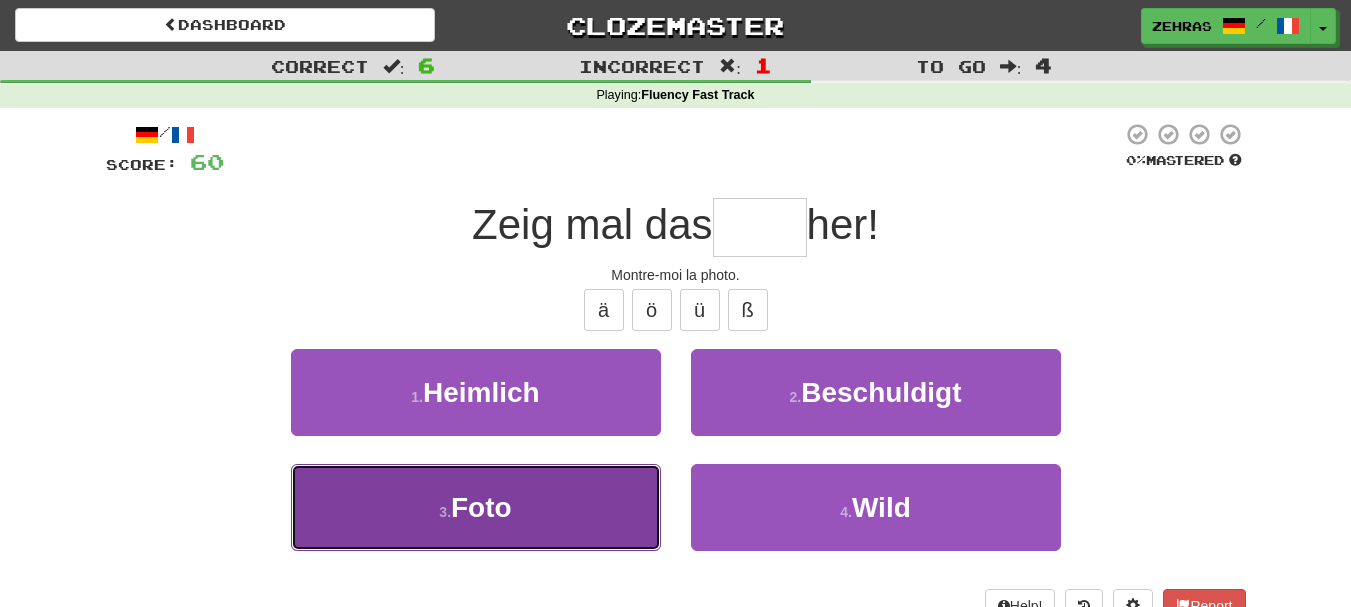 click on "3 .  Foto" at bounding box center (476, 507) 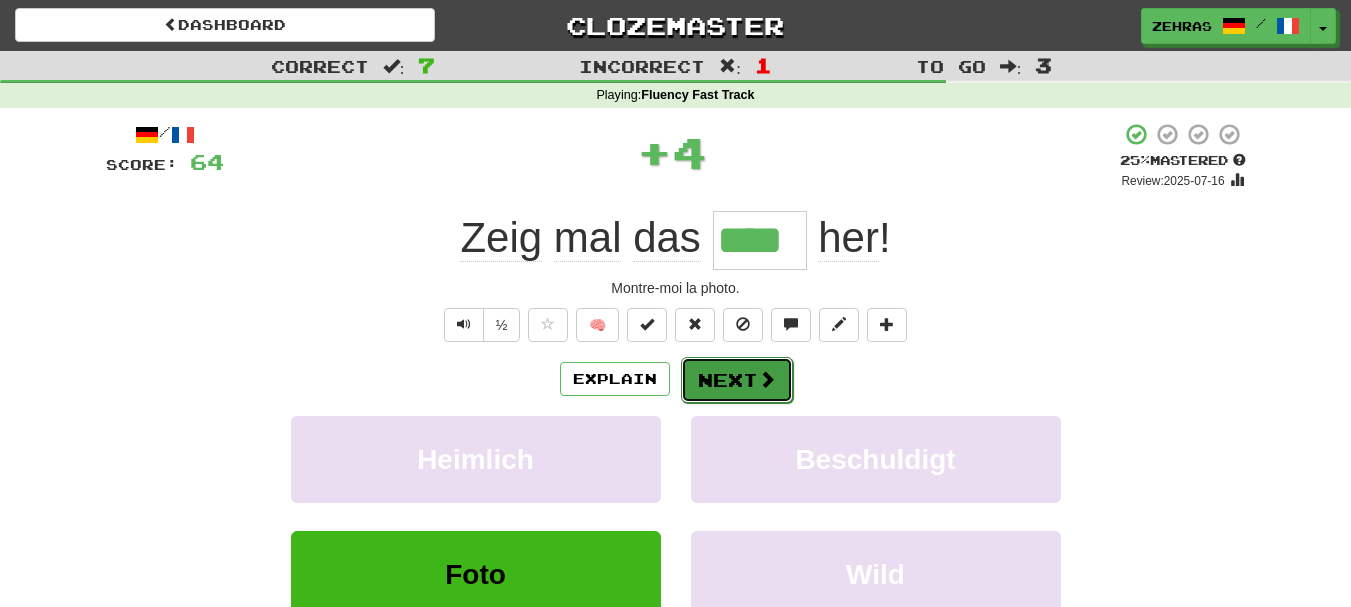 click on "Next" at bounding box center [737, 380] 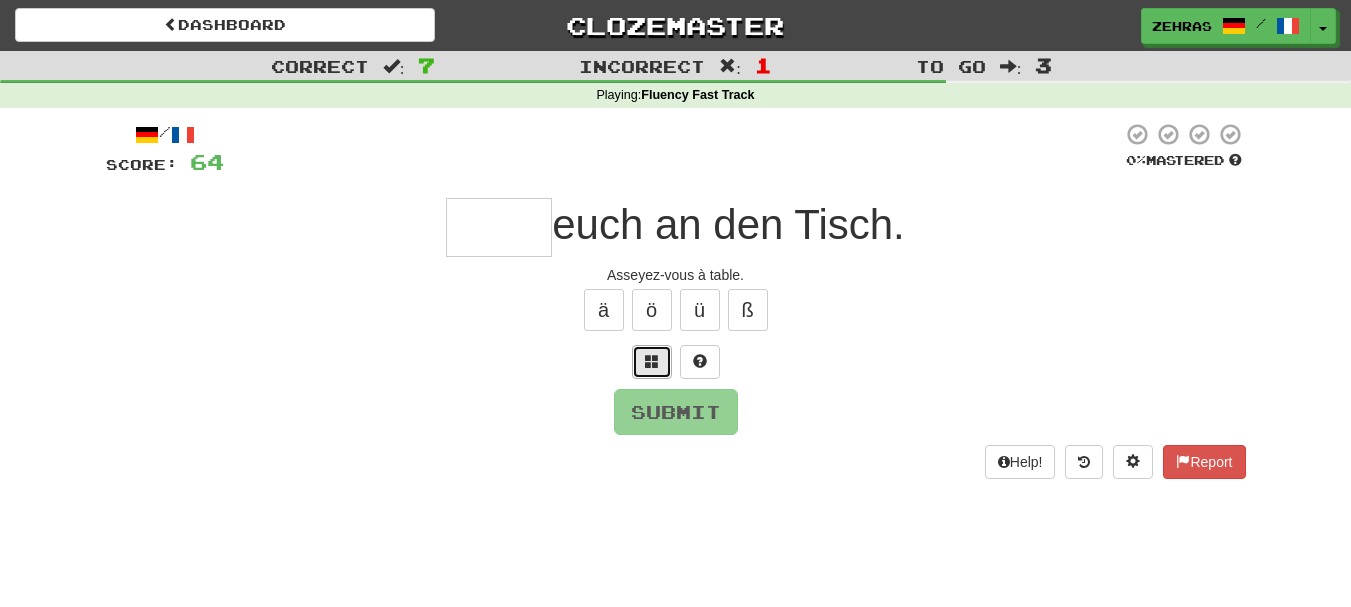 click at bounding box center (652, 361) 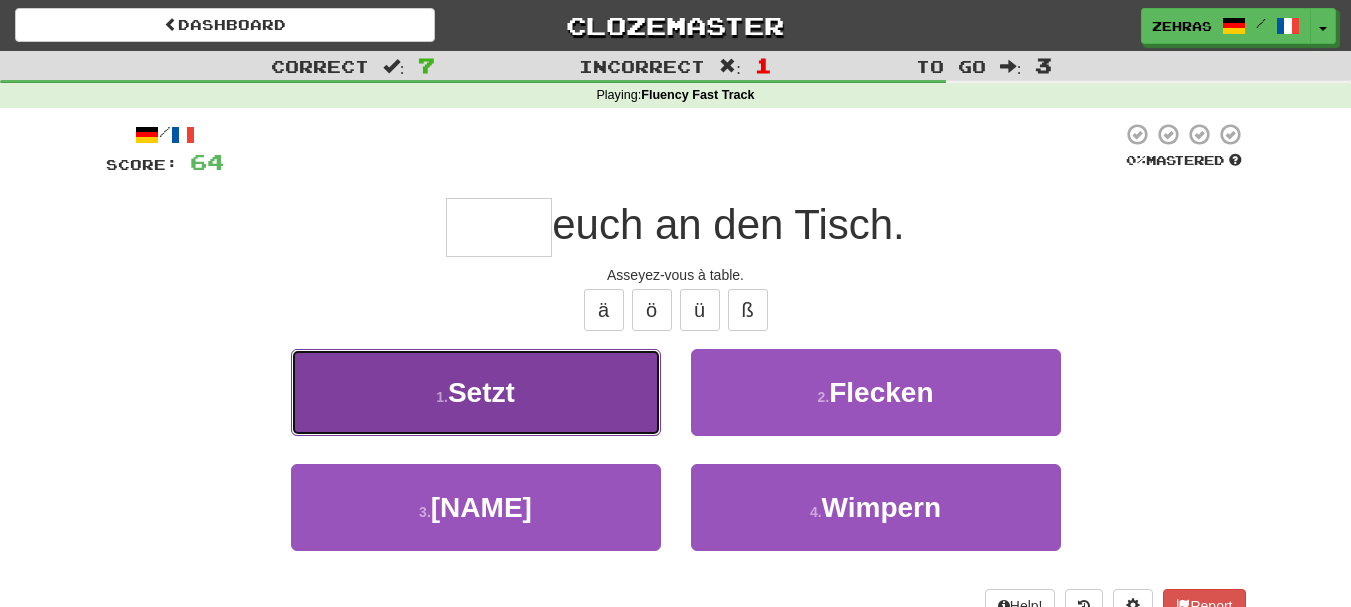 click on "1 .  Setzt" at bounding box center [476, 392] 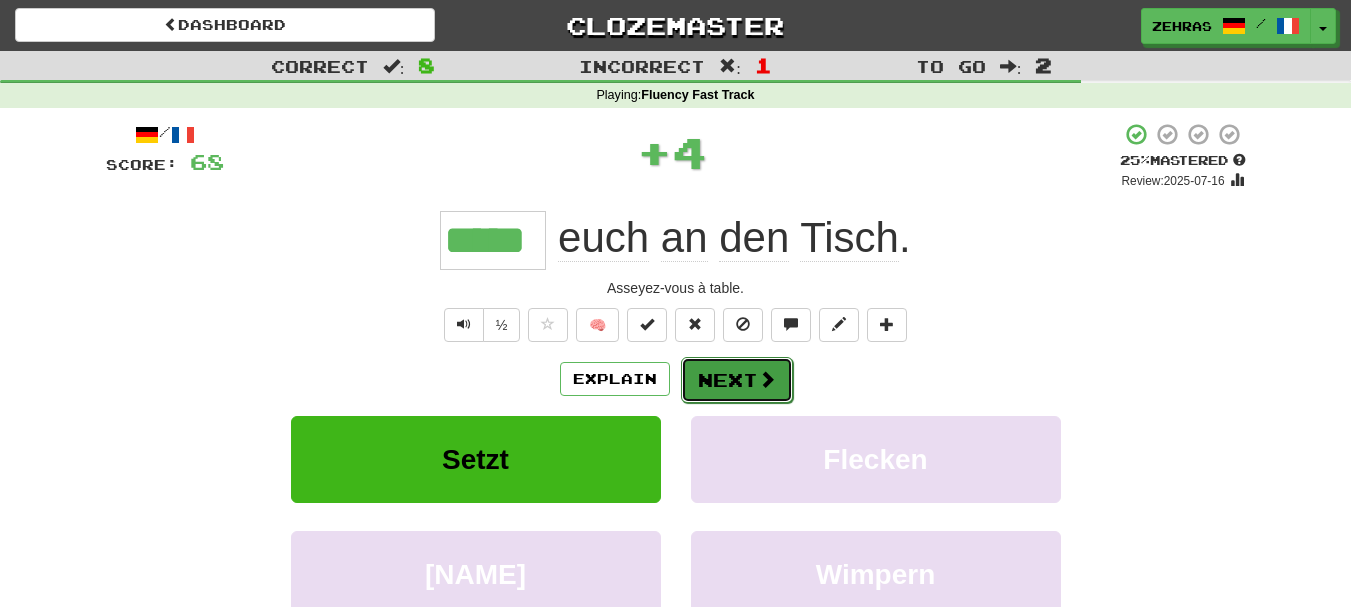 click on "Next" at bounding box center [737, 380] 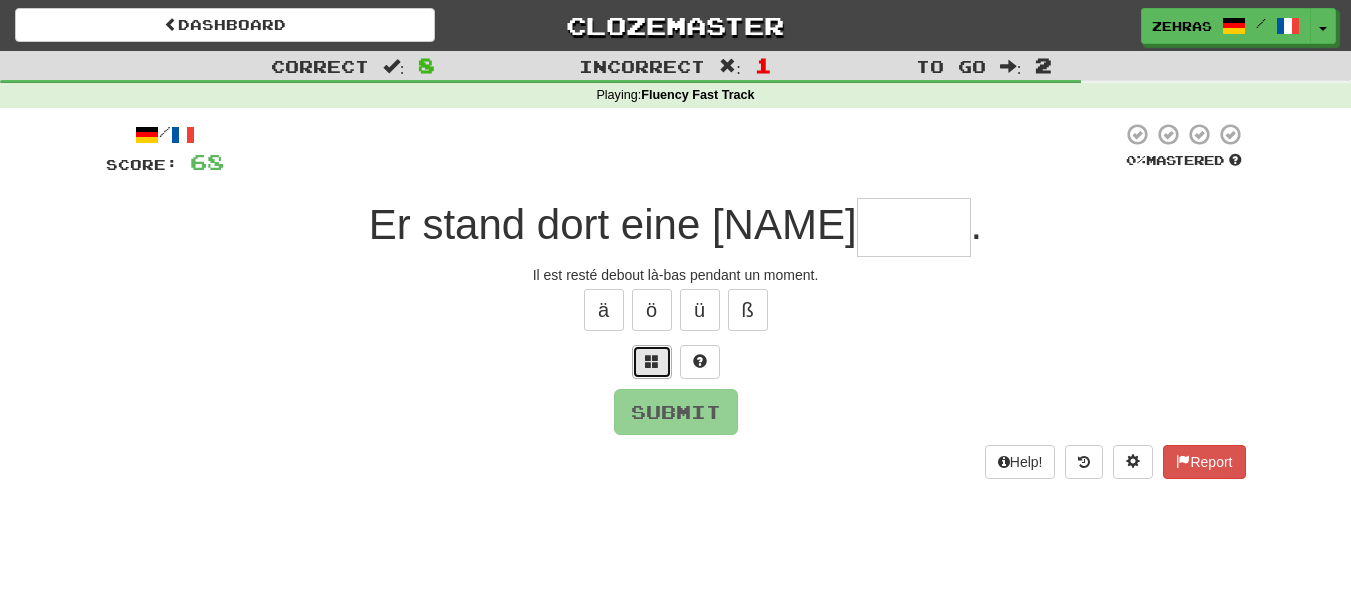 click at bounding box center [652, 361] 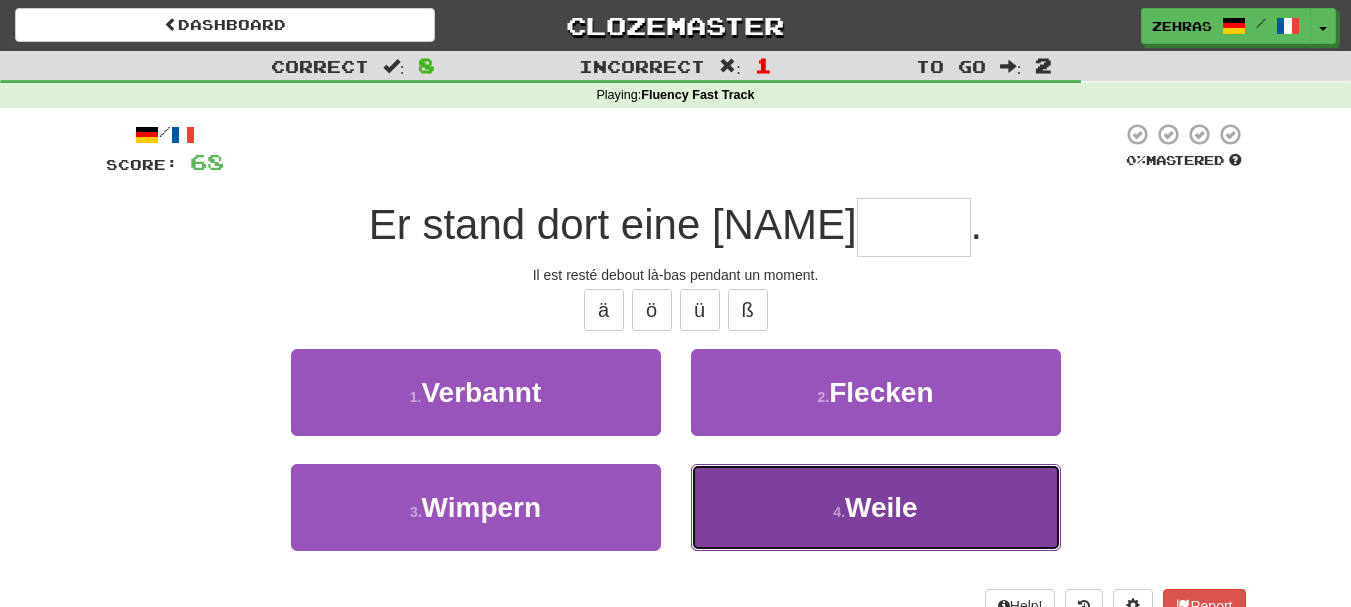 click on "4 .  Weile" at bounding box center (876, 507) 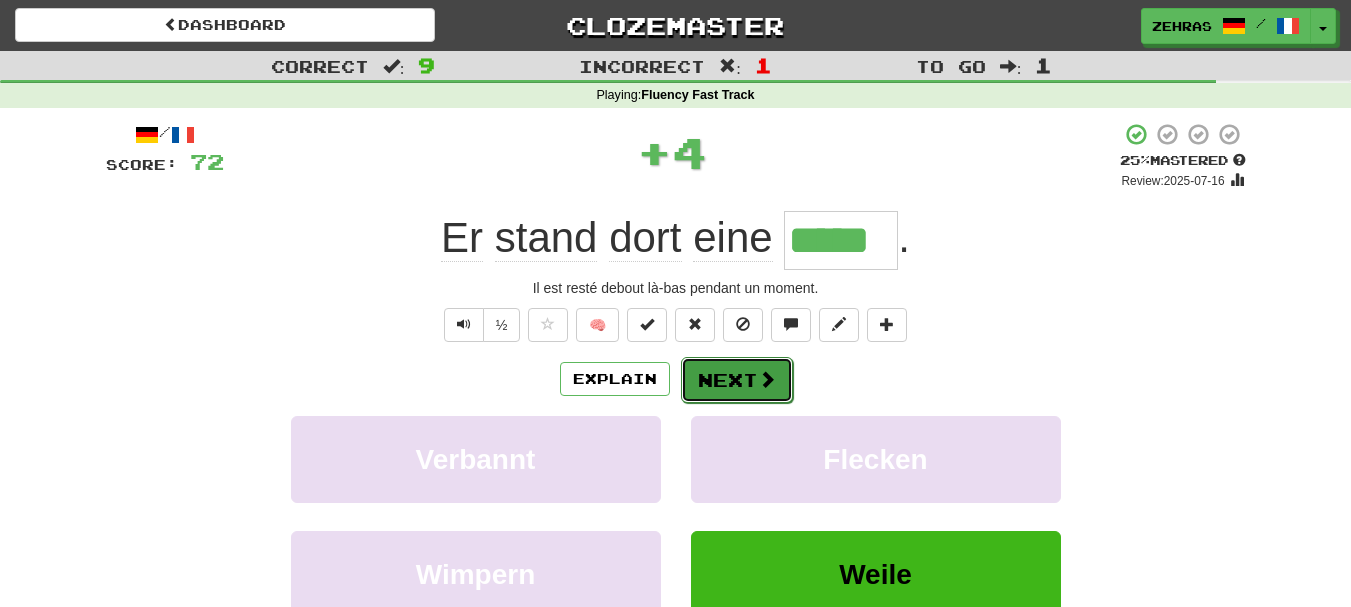 click on "Next" at bounding box center [737, 380] 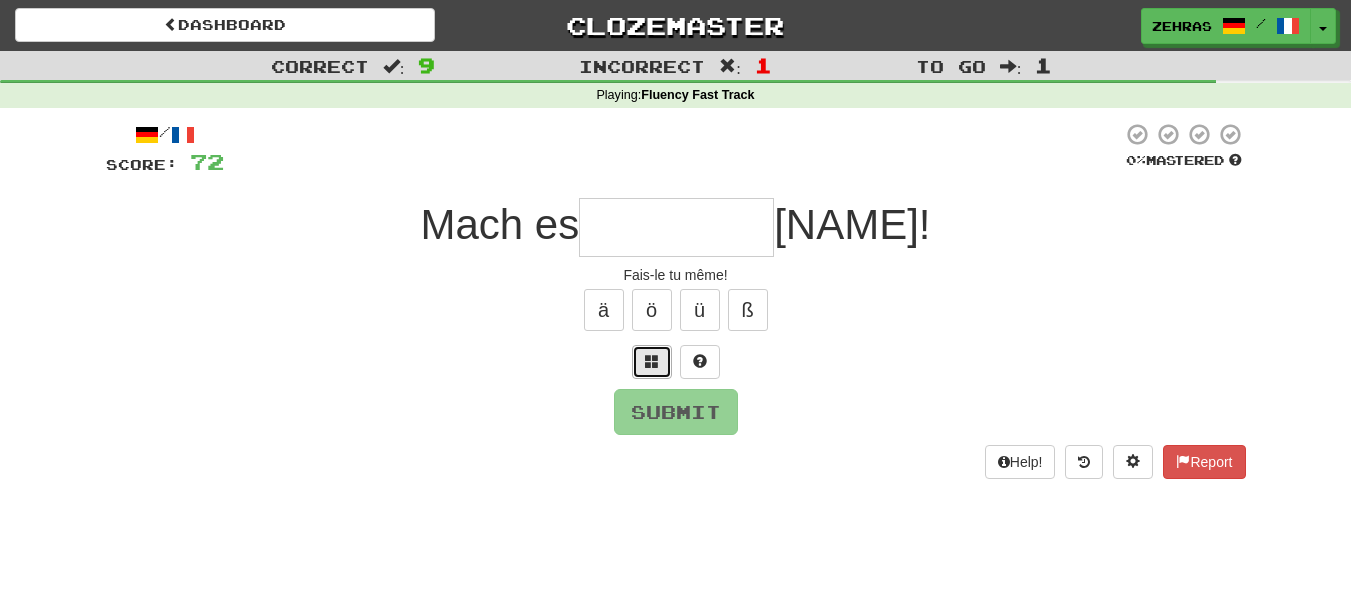 click at bounding box center [652, 361] 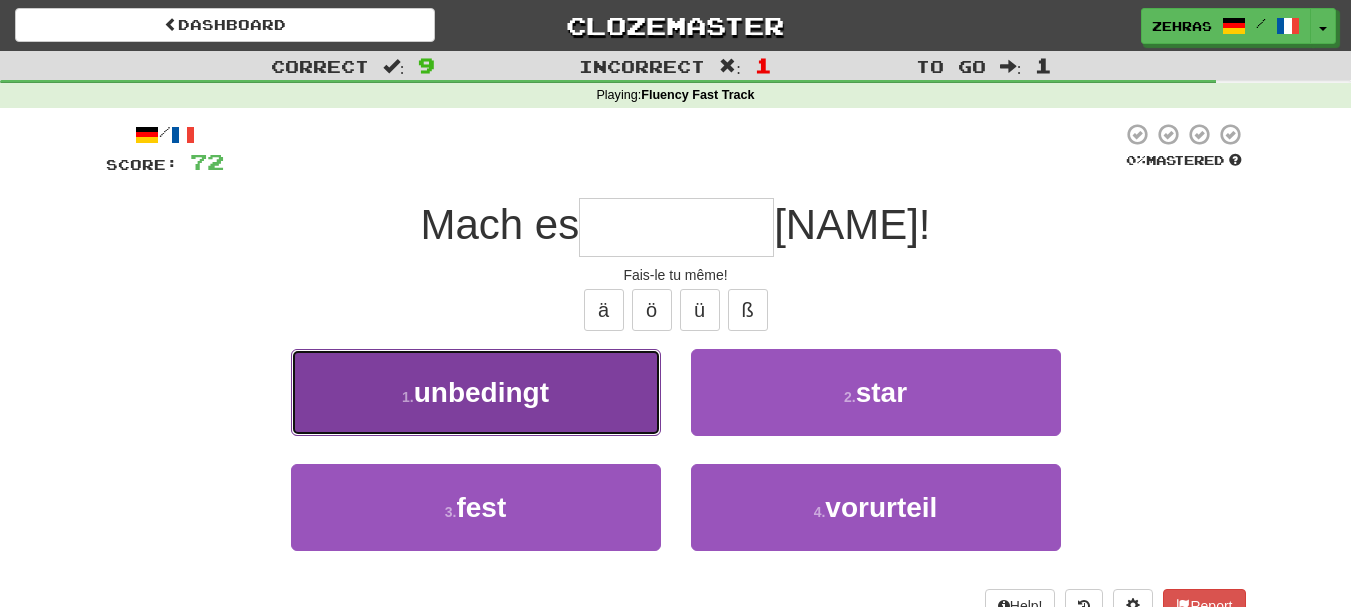 click on "1 .  unbedingt" at bounding box center [476, 392] 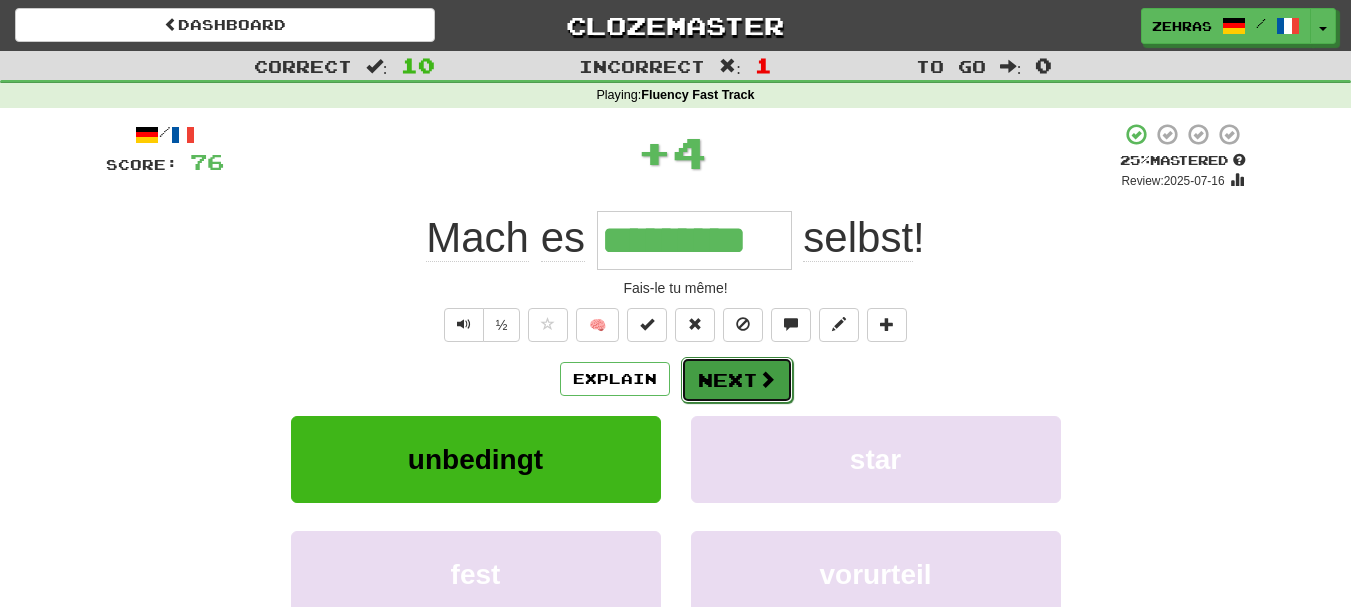 click on "Next" at bounding box center [737, 380] 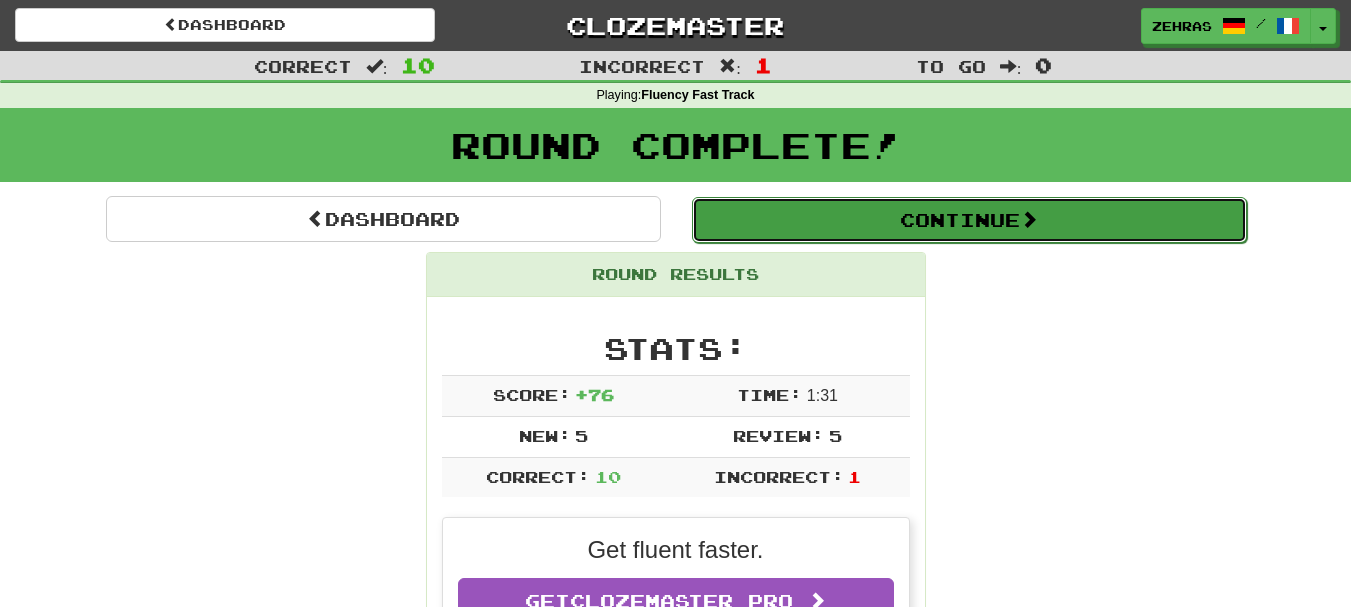 click on "Continue" at bounding box center [969, 220] 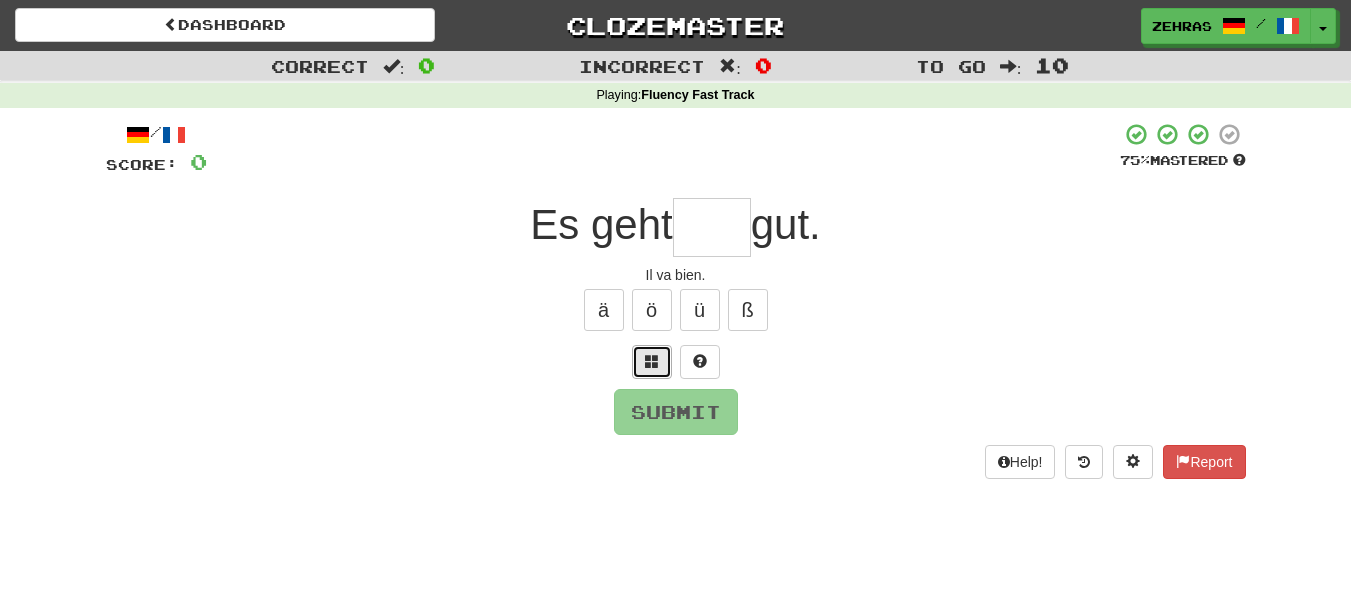 click at bounding box center (652, 361) 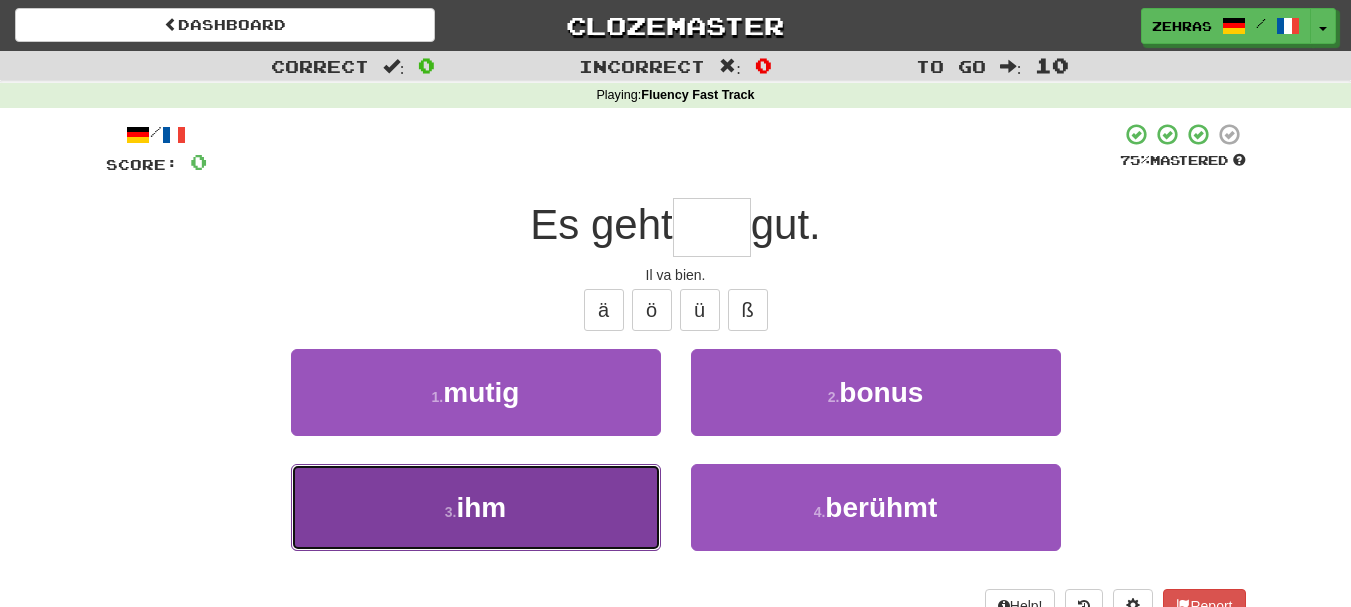 click on "3 .  ihm" at bounding box center [476, 507] 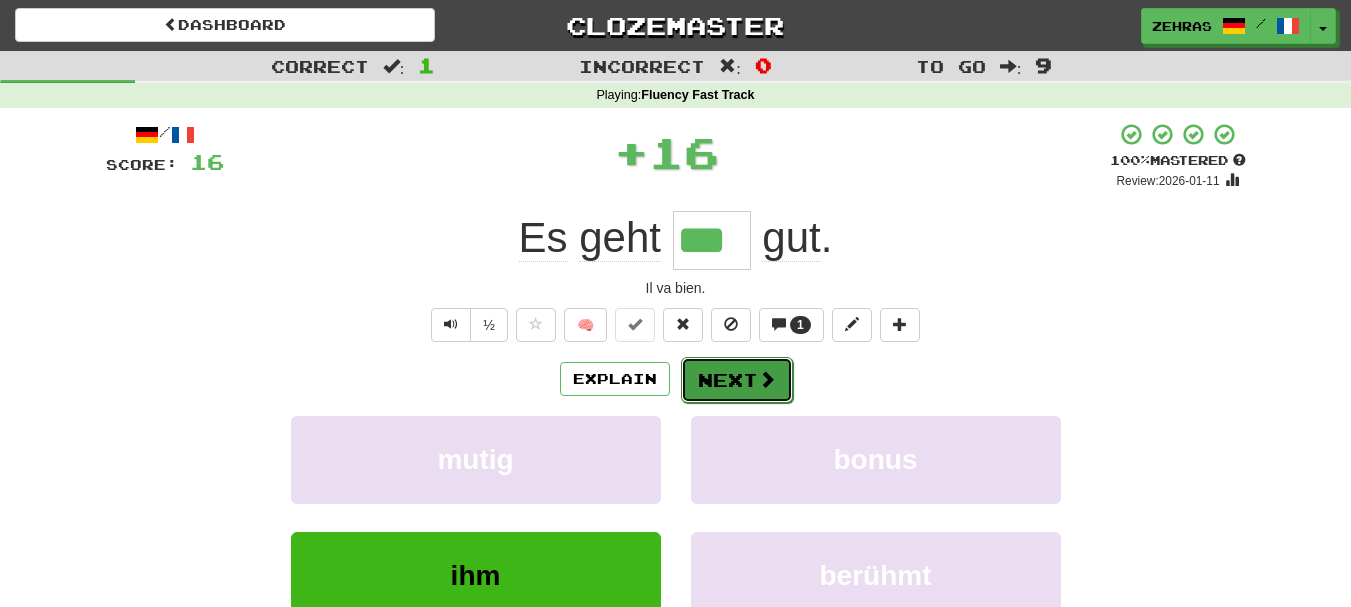 click on "Next" at bounding box center (737, 380) 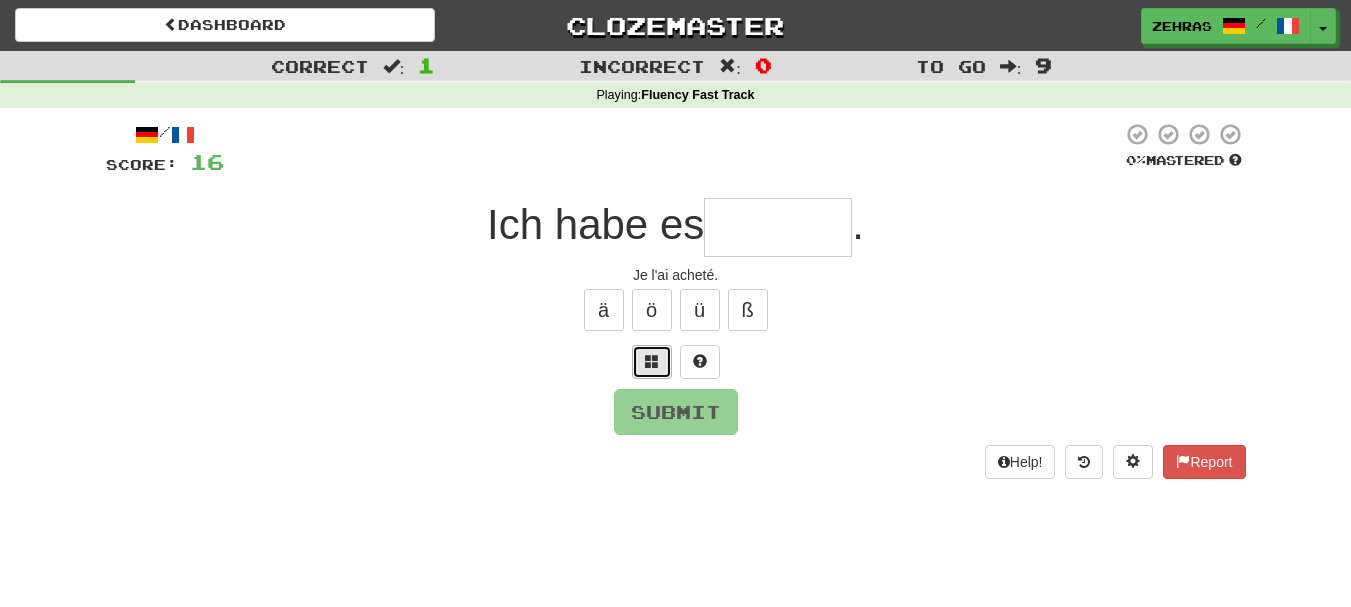 click at bounding box center [652, 361] 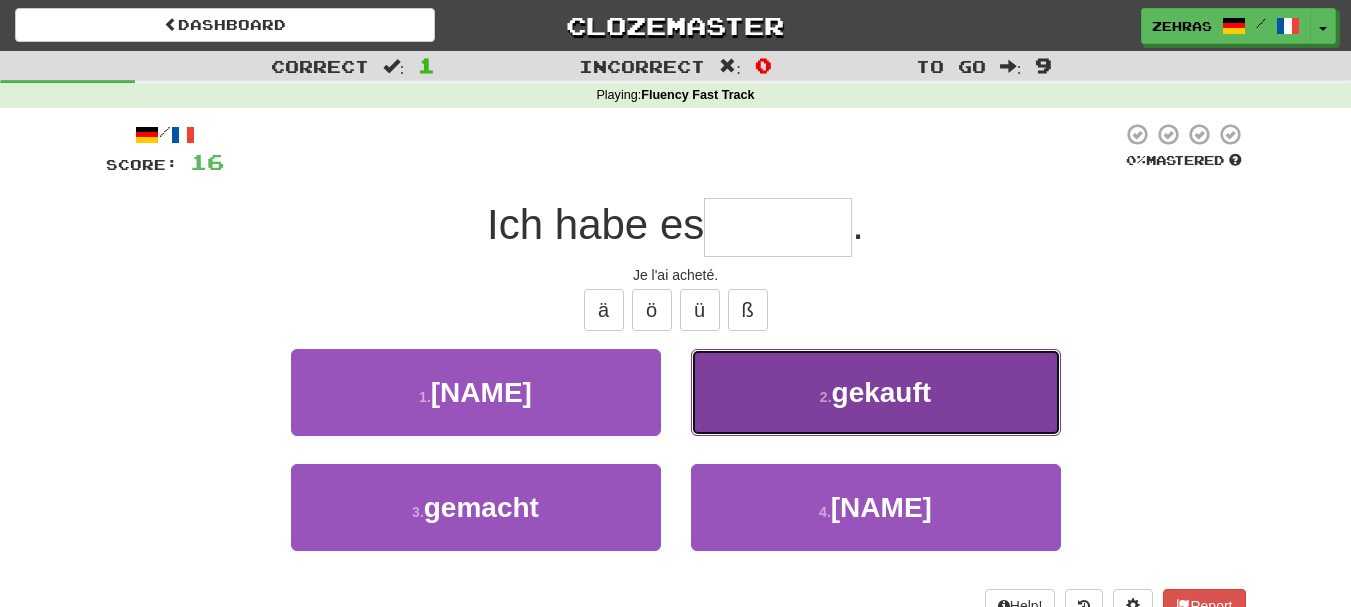 click on "2 .  gekauft" at bounding box center (876, 392) 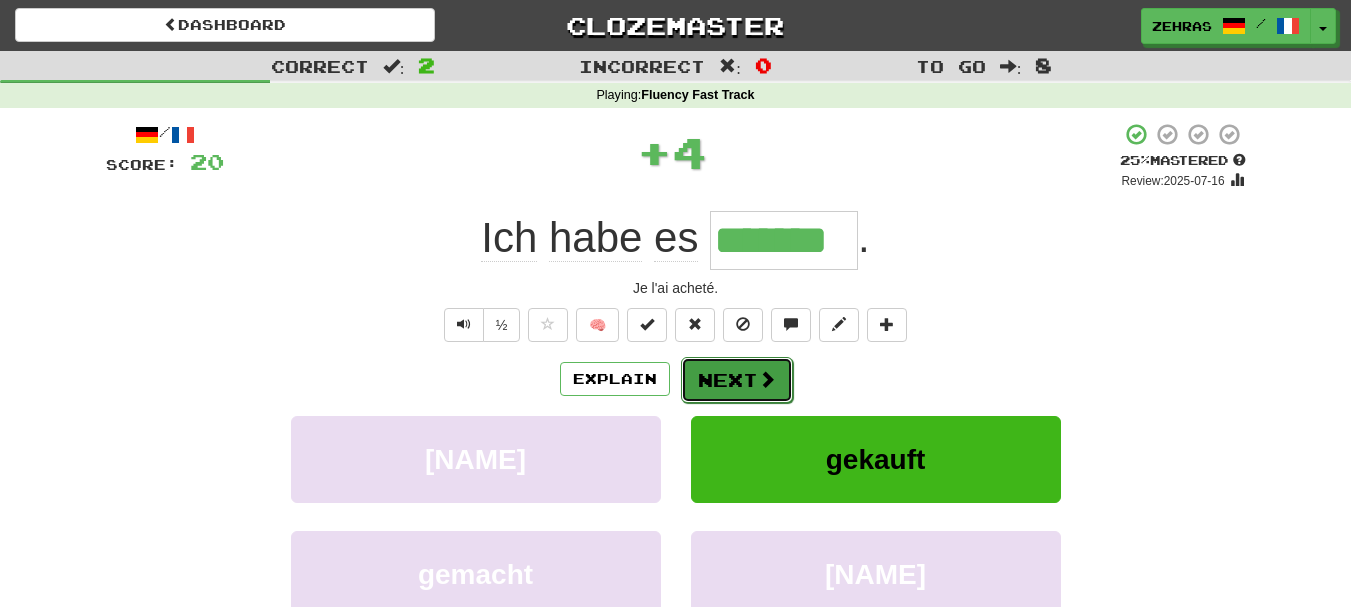 click on "Next" at bounding box center [737, 380] 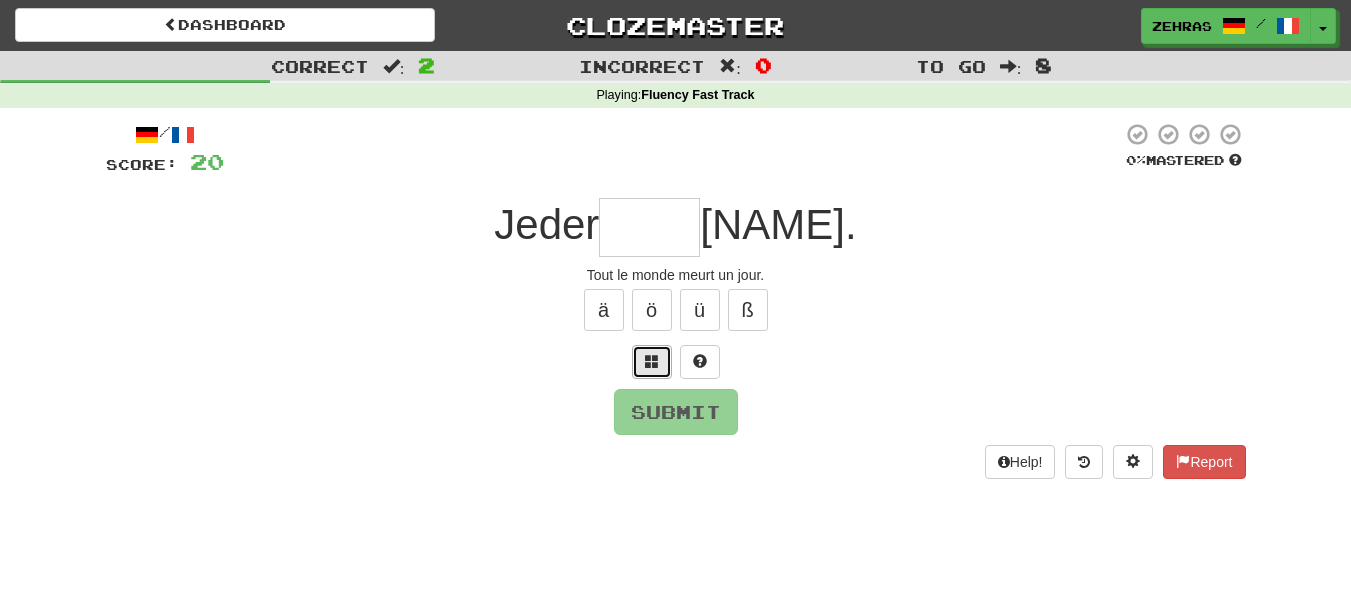 click at bounding box center (652, 361) 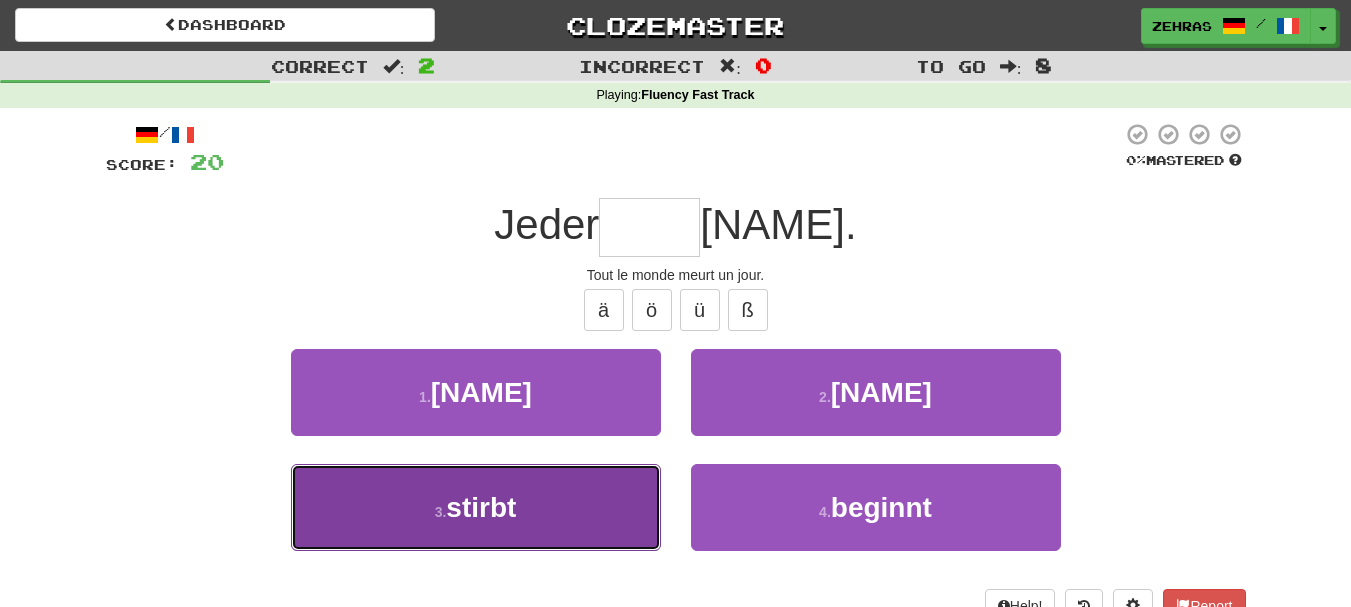 click on "3 .  stirbt" at bounding box center (476, 507) 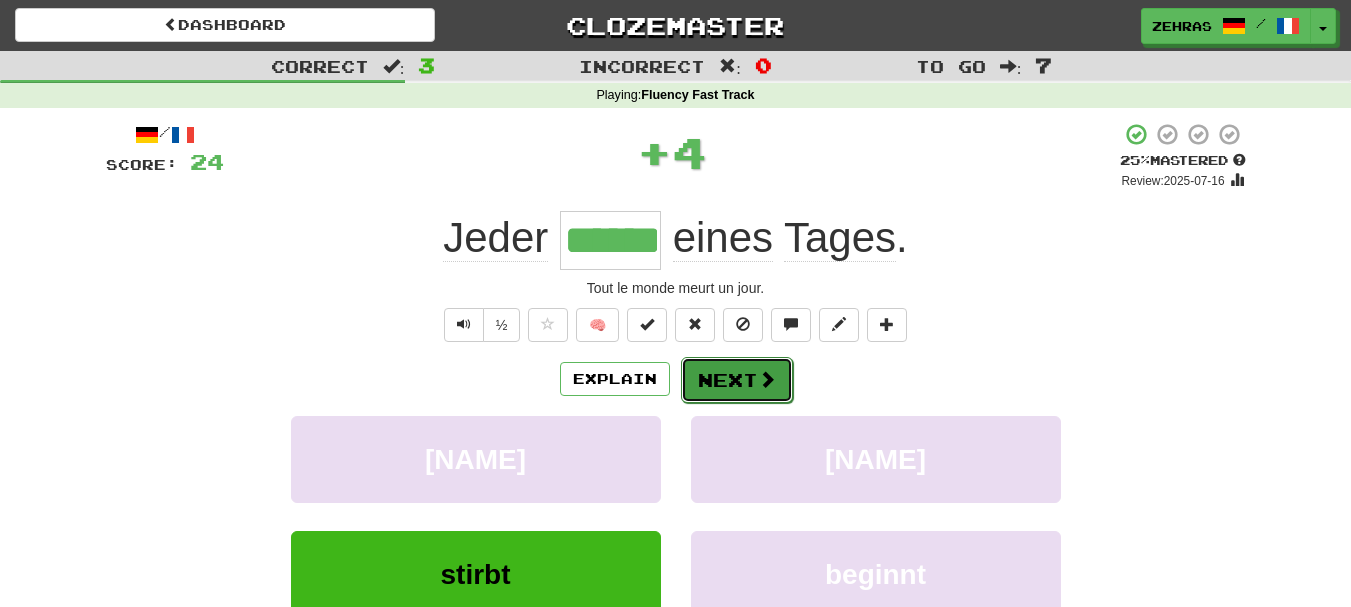 click on "Next" at bounding box center (737, 380) 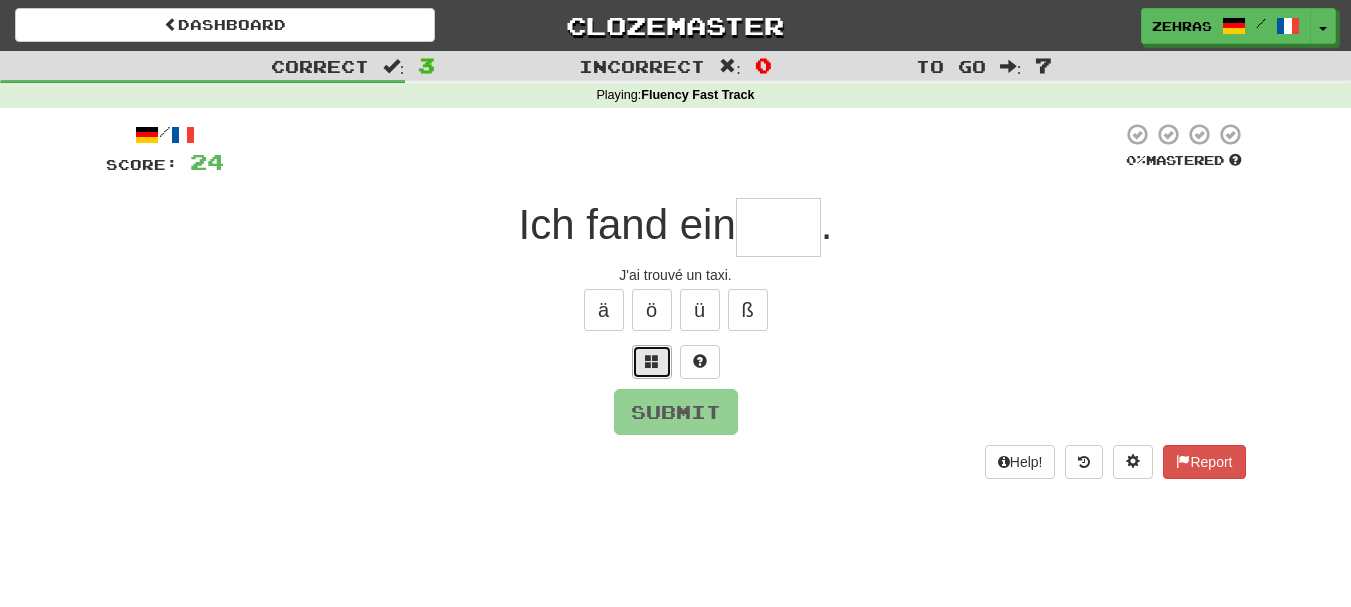click at bounding box center [652, 361] 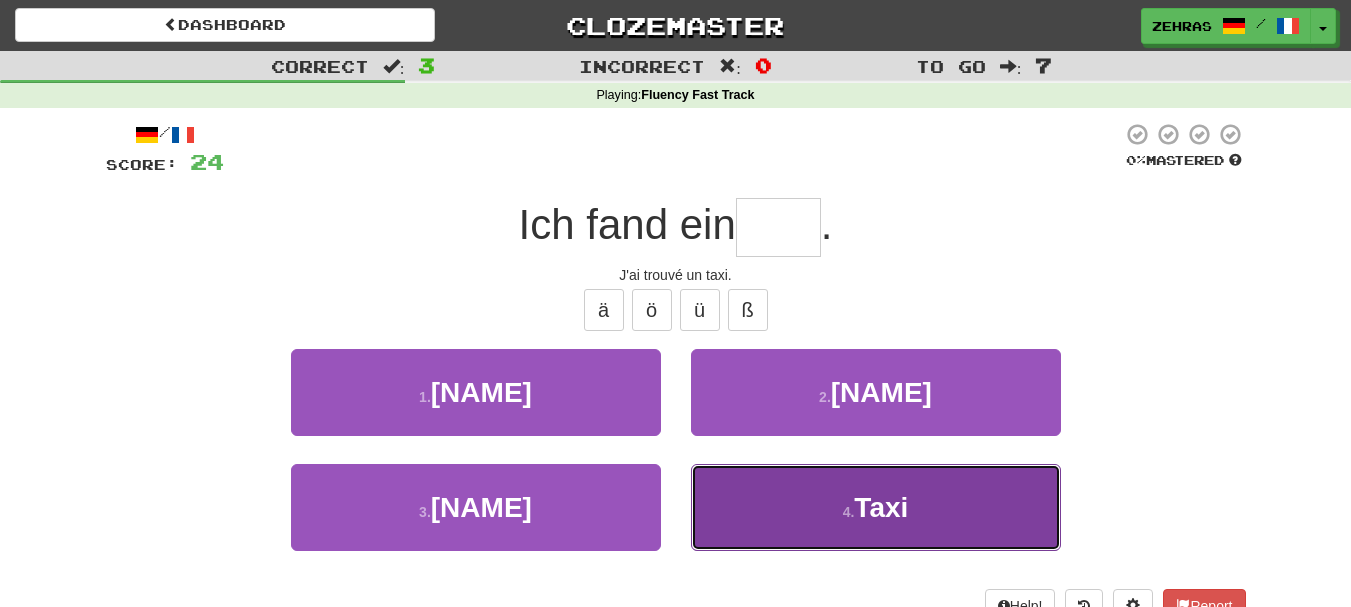 click on "4 .  Taxi" at bounding box center (876, 507) 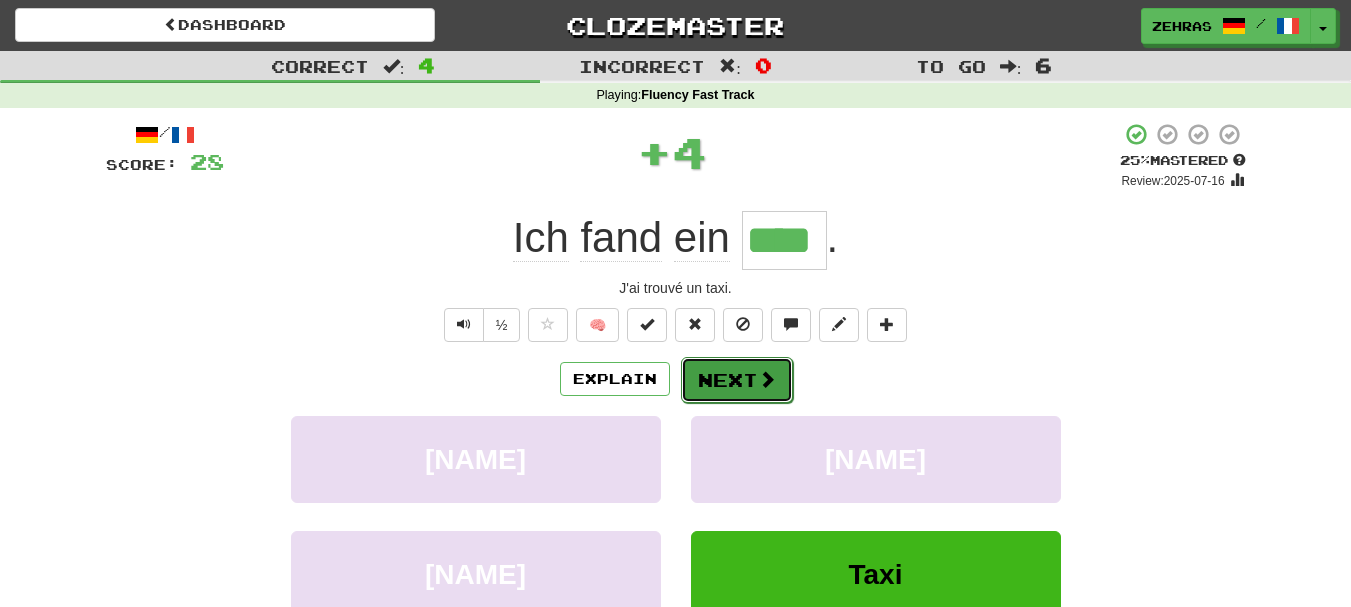 click on "Next" at bounding box center (737, 380) 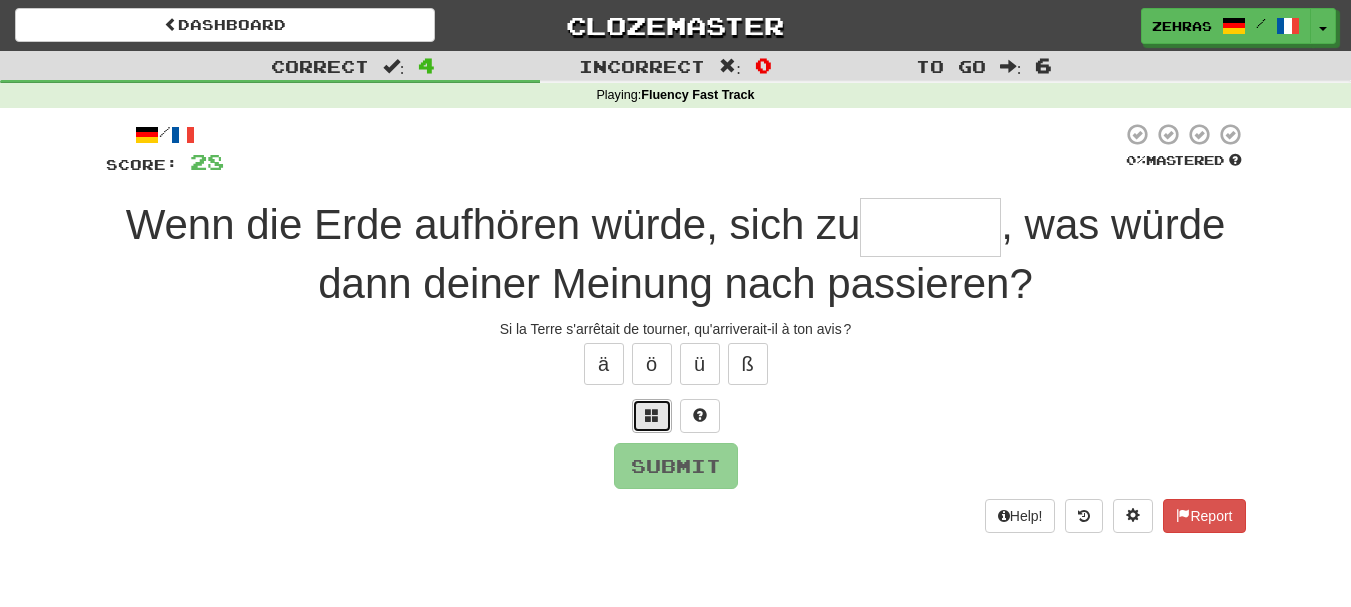 click at bounding box center (652, 415) 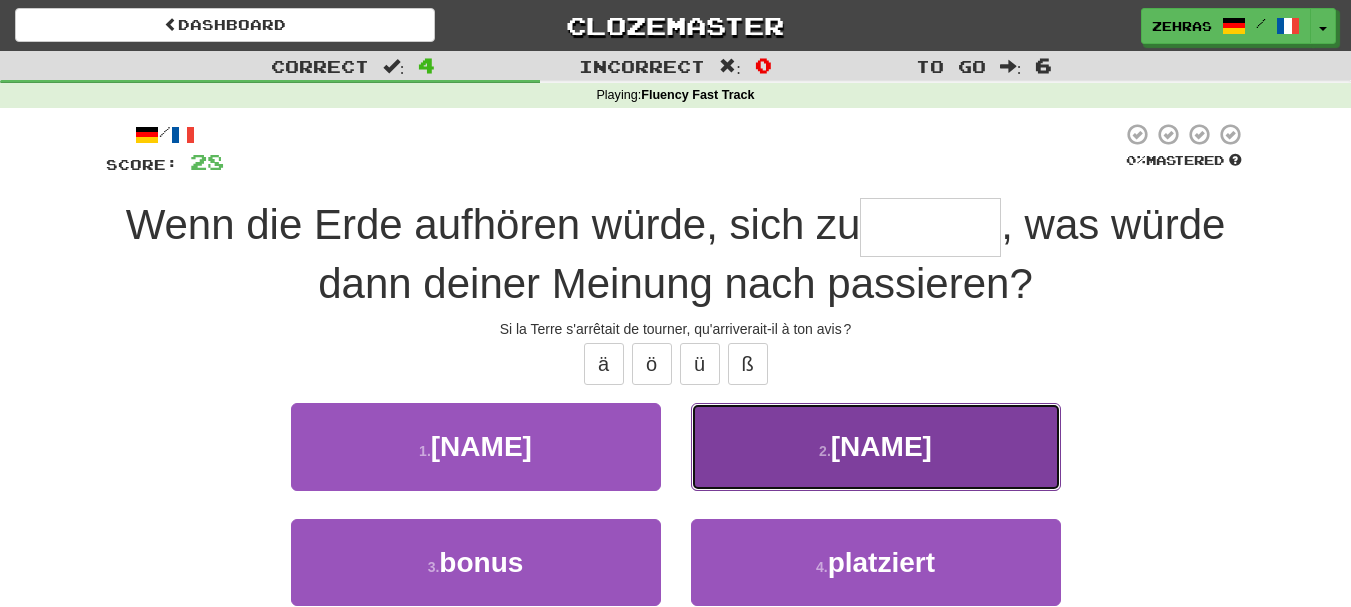 click on "2 .  drehen" at bounding box center (876, 446) 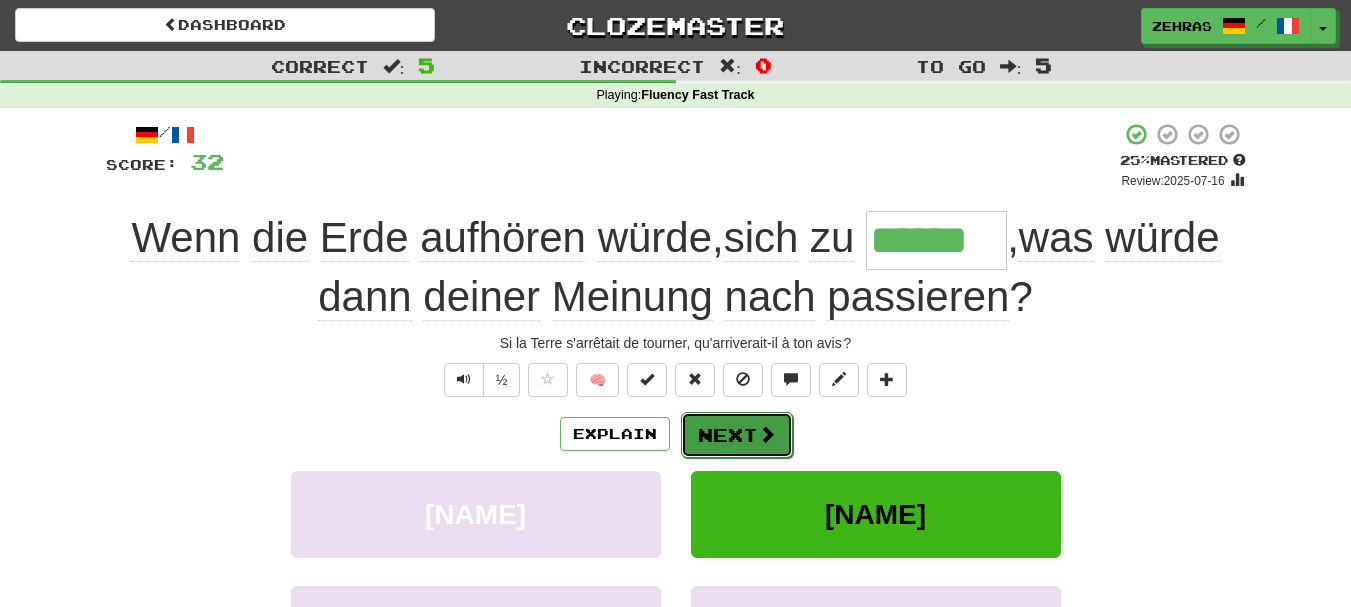 click on "Next" at bounding box center (737, 435) 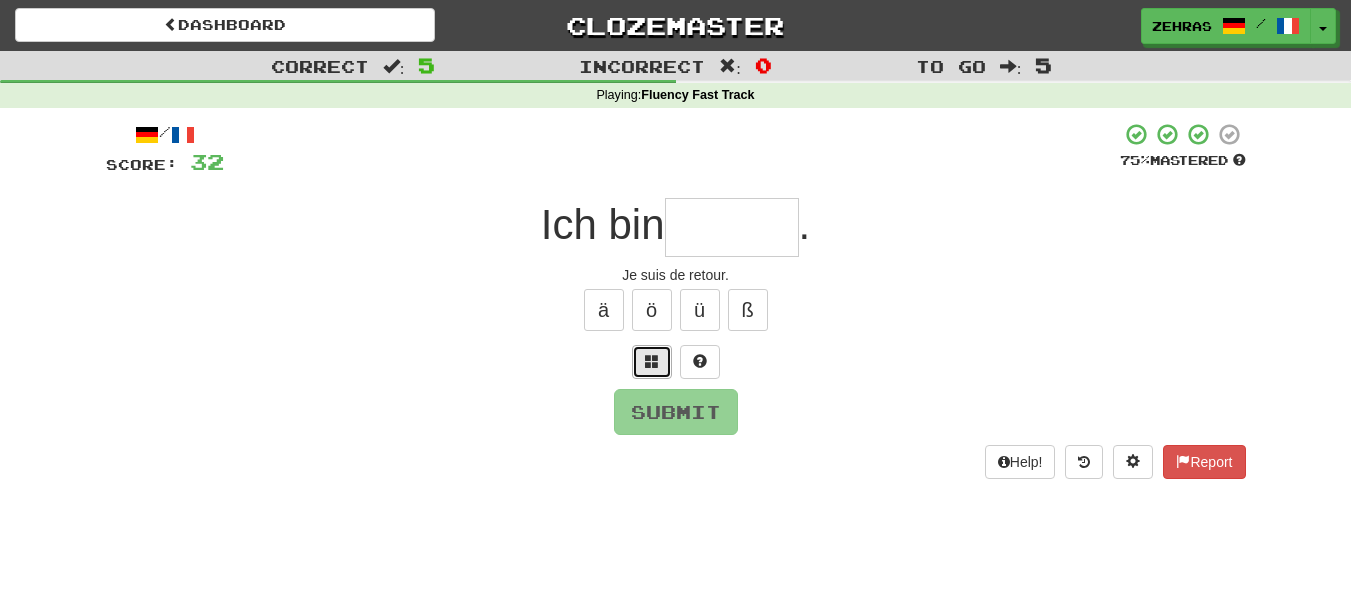 click at bounding box center [652, 361] 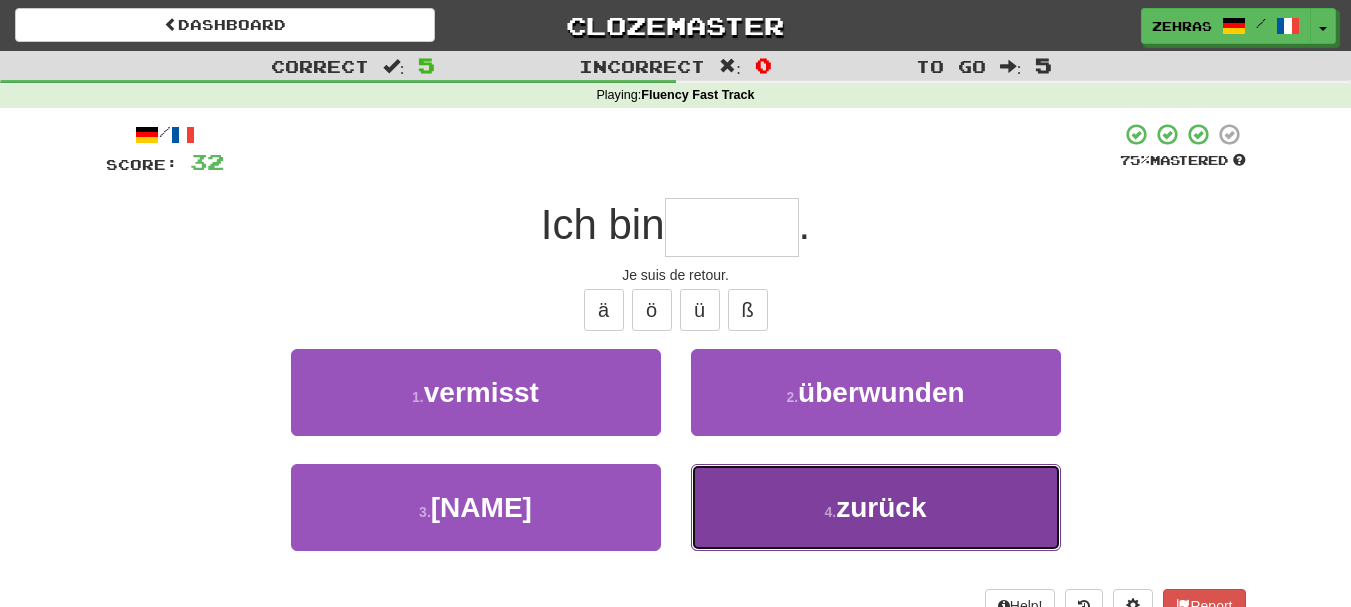 click on "4 .  zurück" at bounding box center (876, 507) 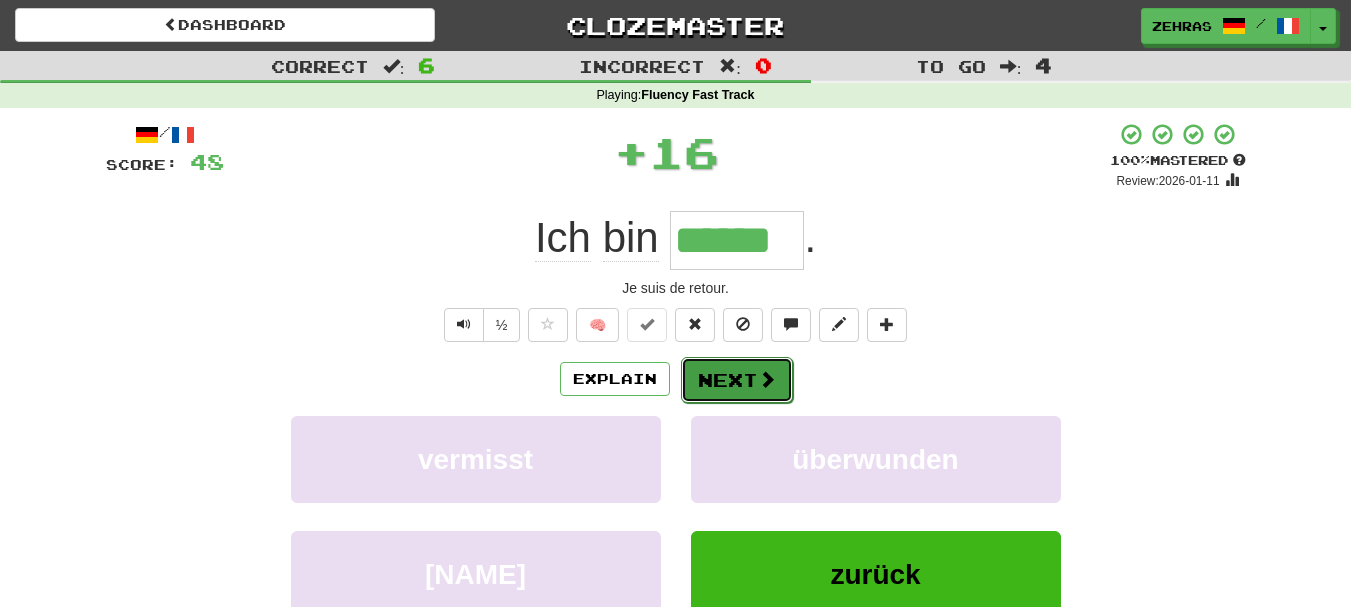 click on "Next" at bounding box center (737, 380) 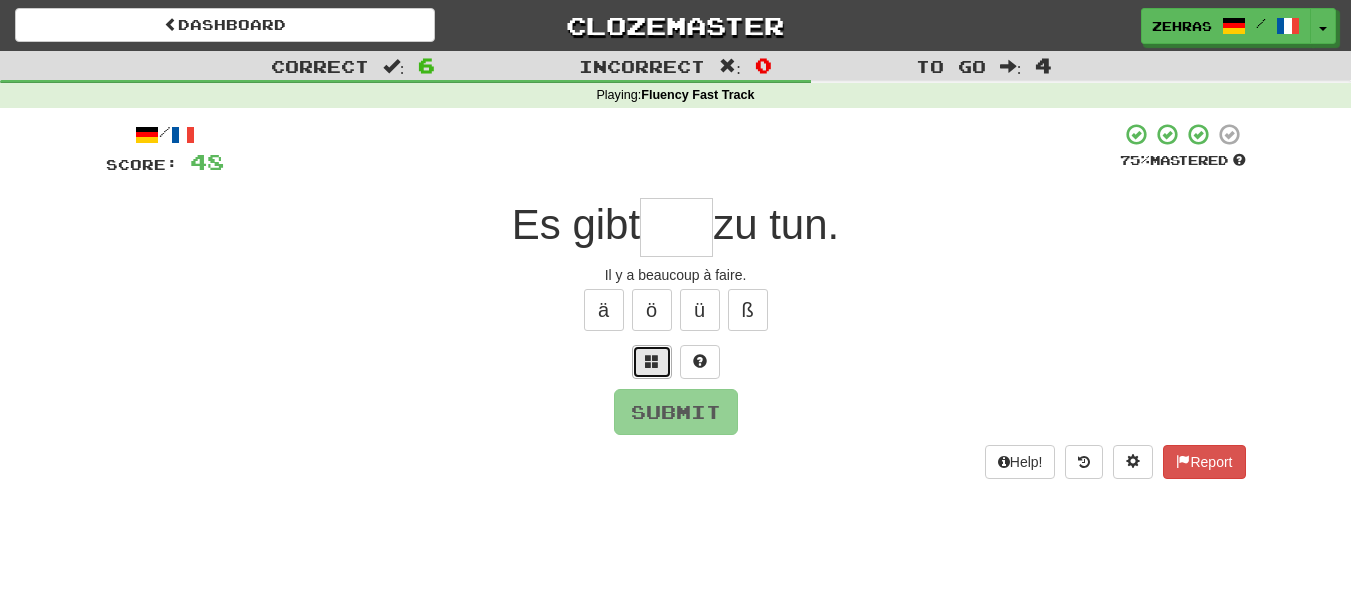 click at bounding box center (652, 361) 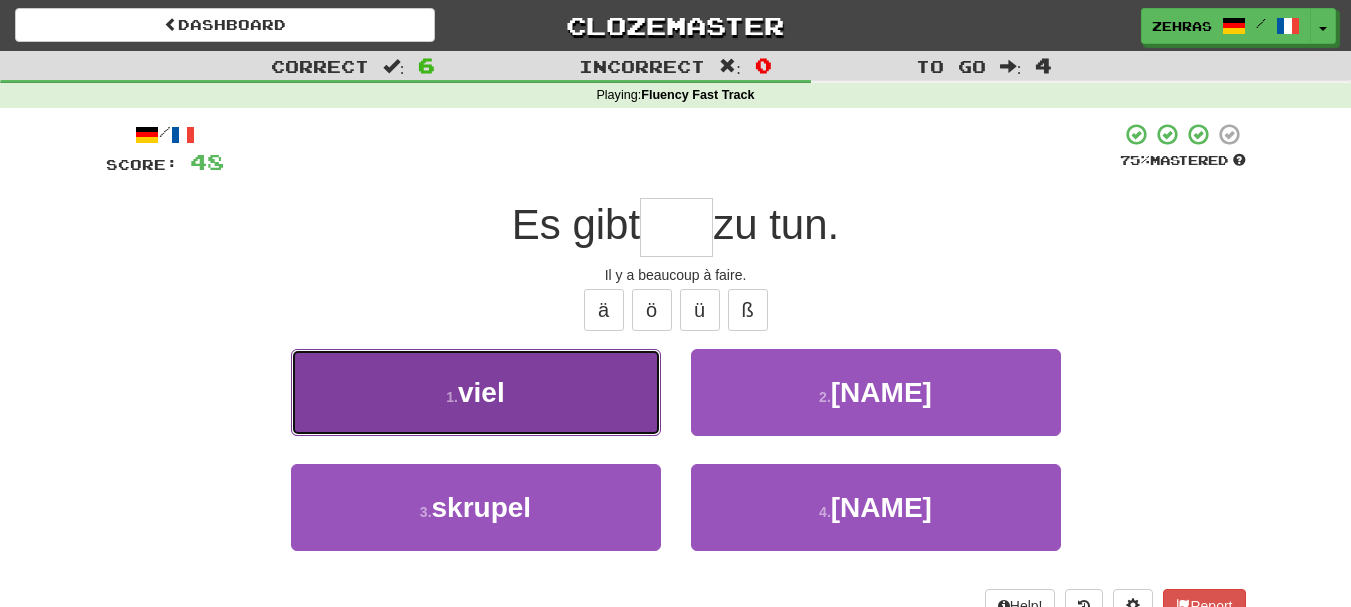 click on "1 .  viel" at bounding box center [476, 392] 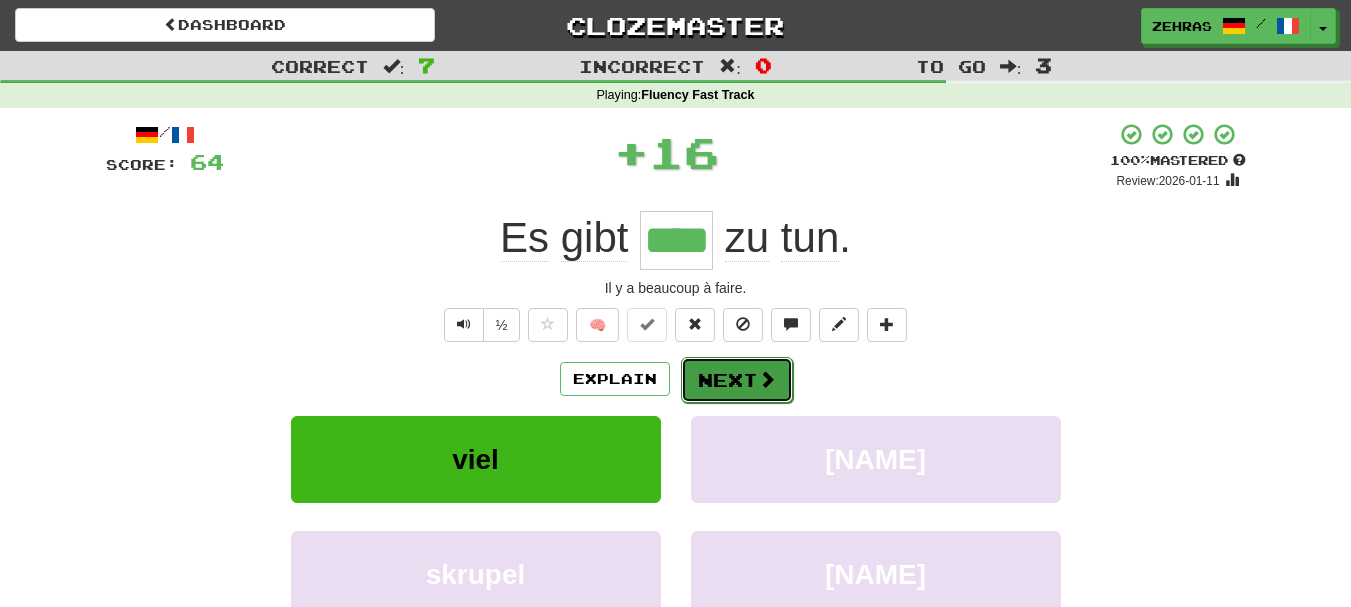 click on "Next" at bounding box center [737, 380] 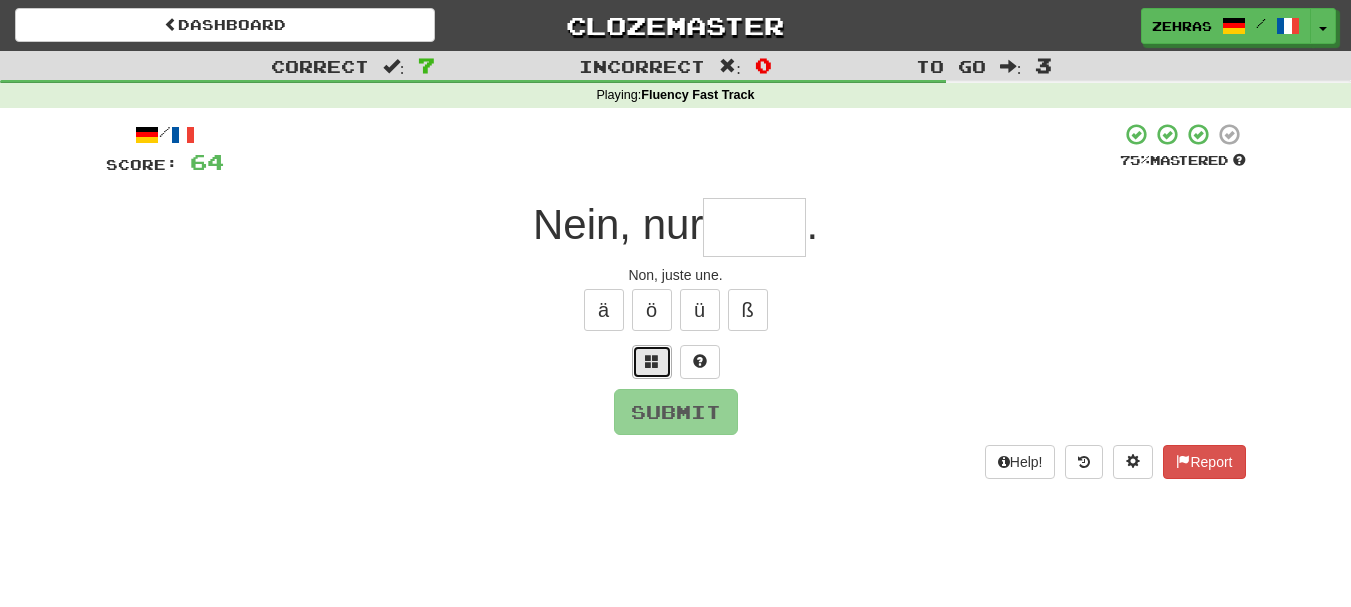 click at bounding box center (652, 361) 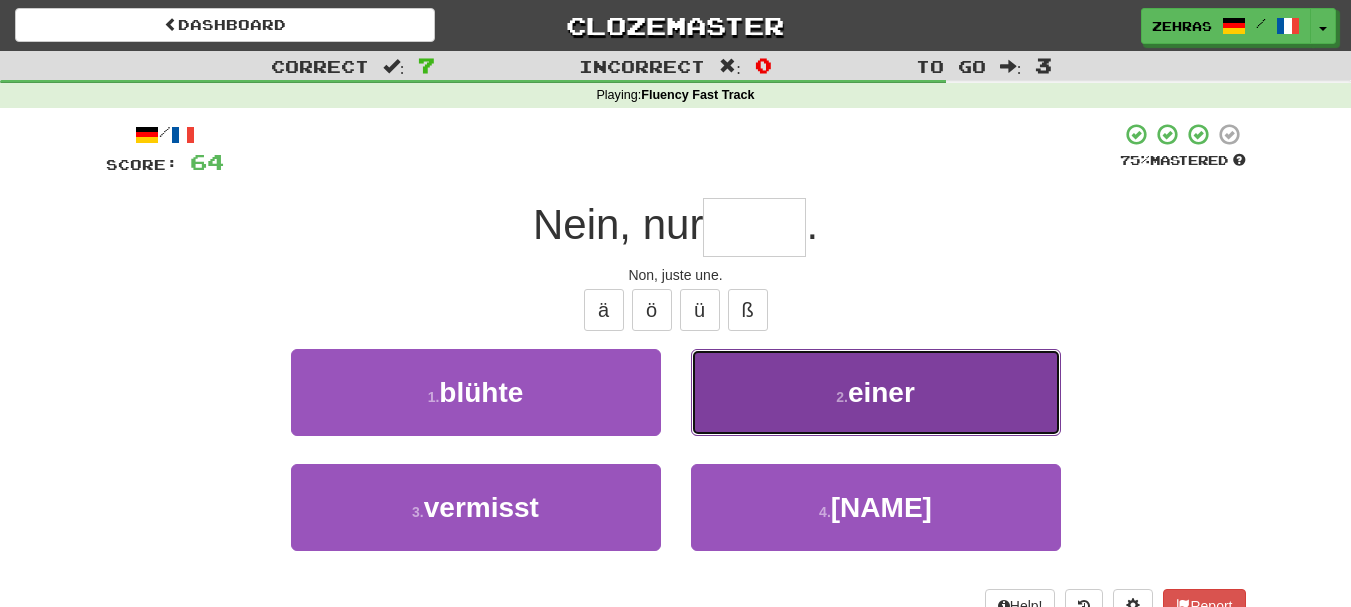 click on "2 .  einer" at bounding box center (876, 392) 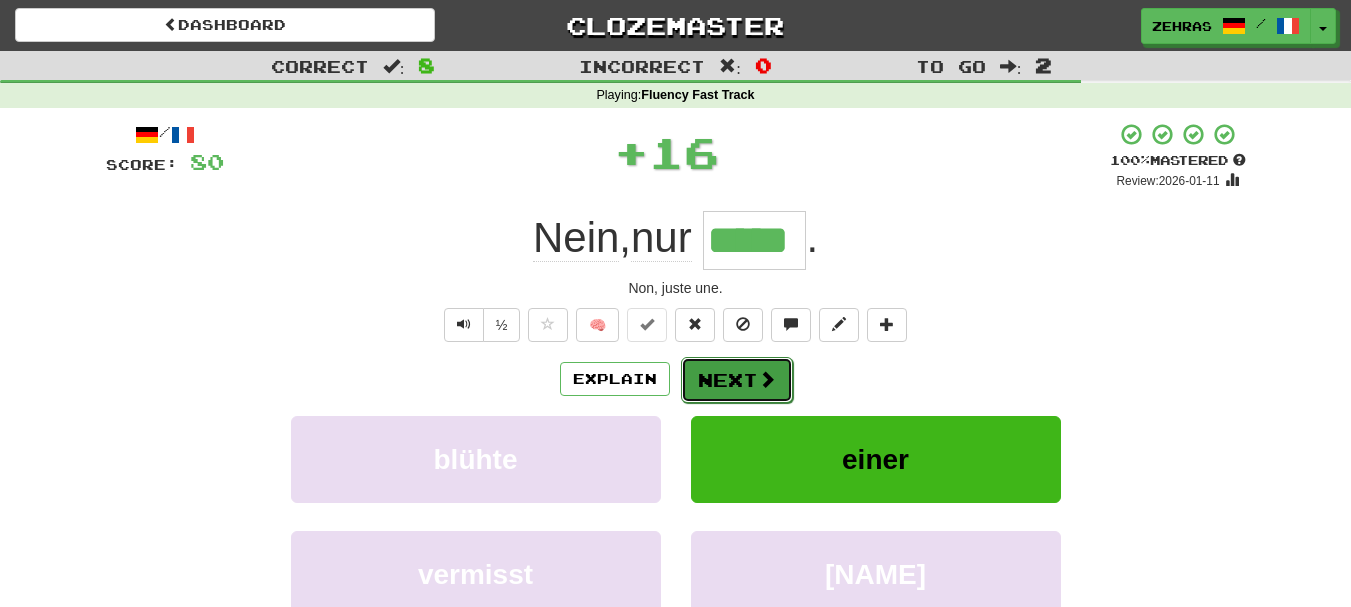 click on "Next" at bounding box center [737, 380] 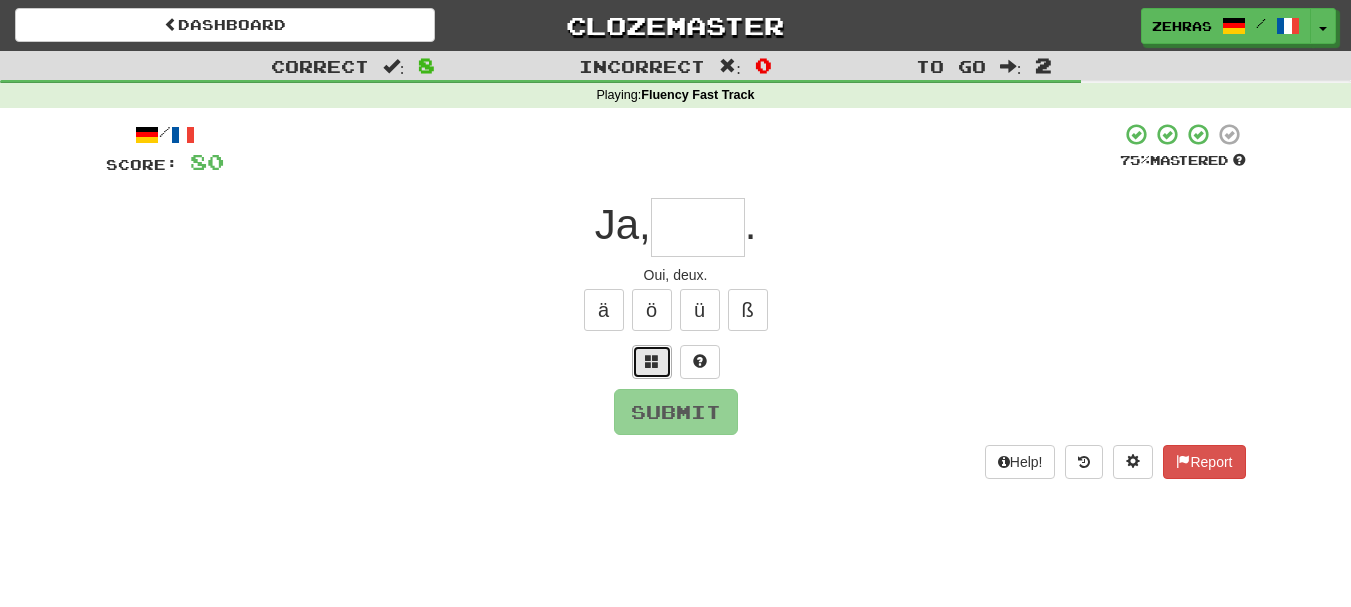 click at bounding box center (652, 361) 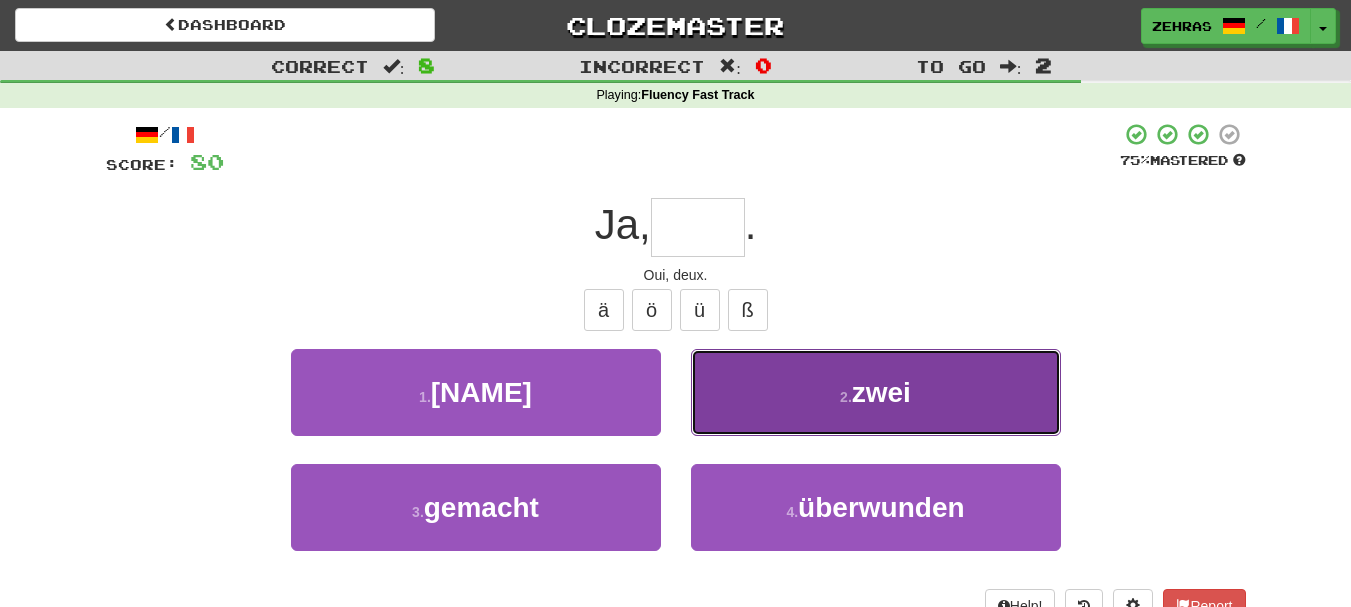 click on "2 .  zwei" at bounding box center (876, 392) 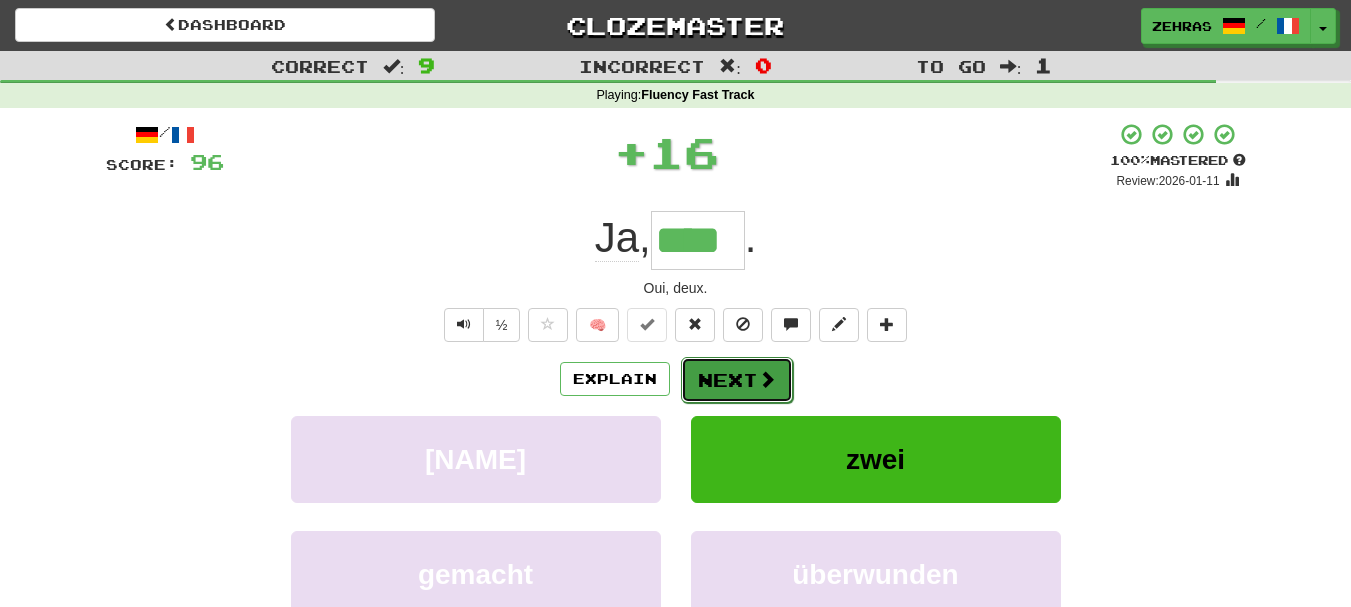 click on "Next" at bounding box center (737, 380) 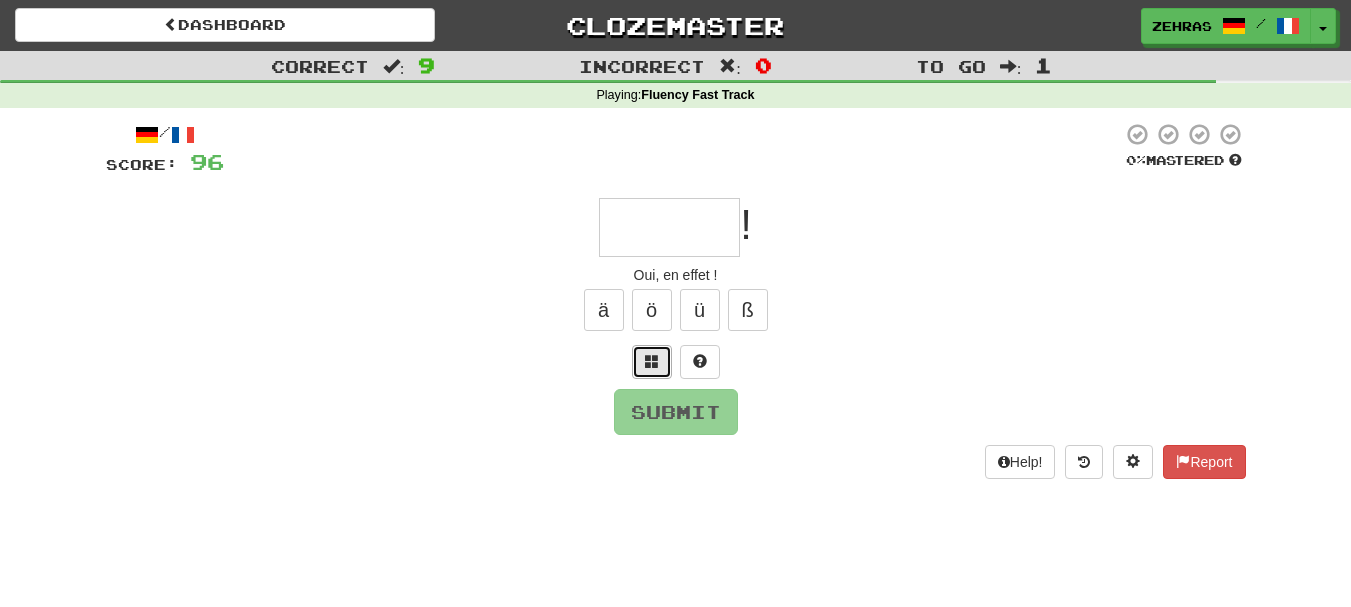 click at bounding box center (652, 362) 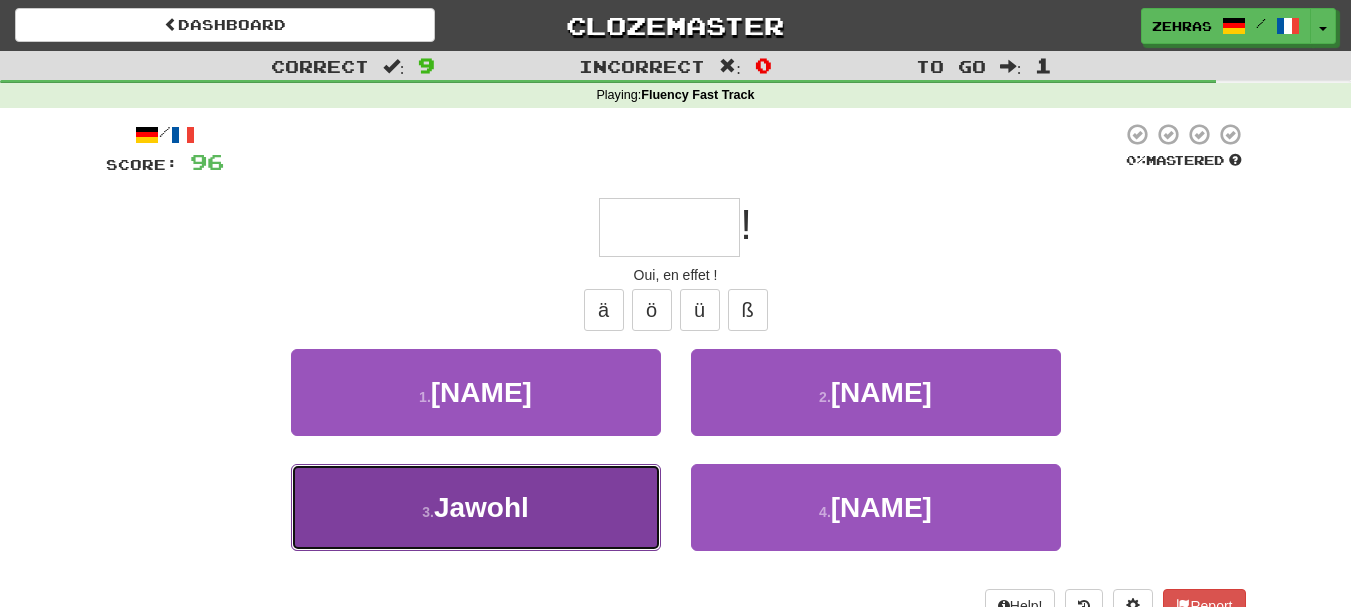 click on "3 .  Jawohl" at bounding box center [476, 507] 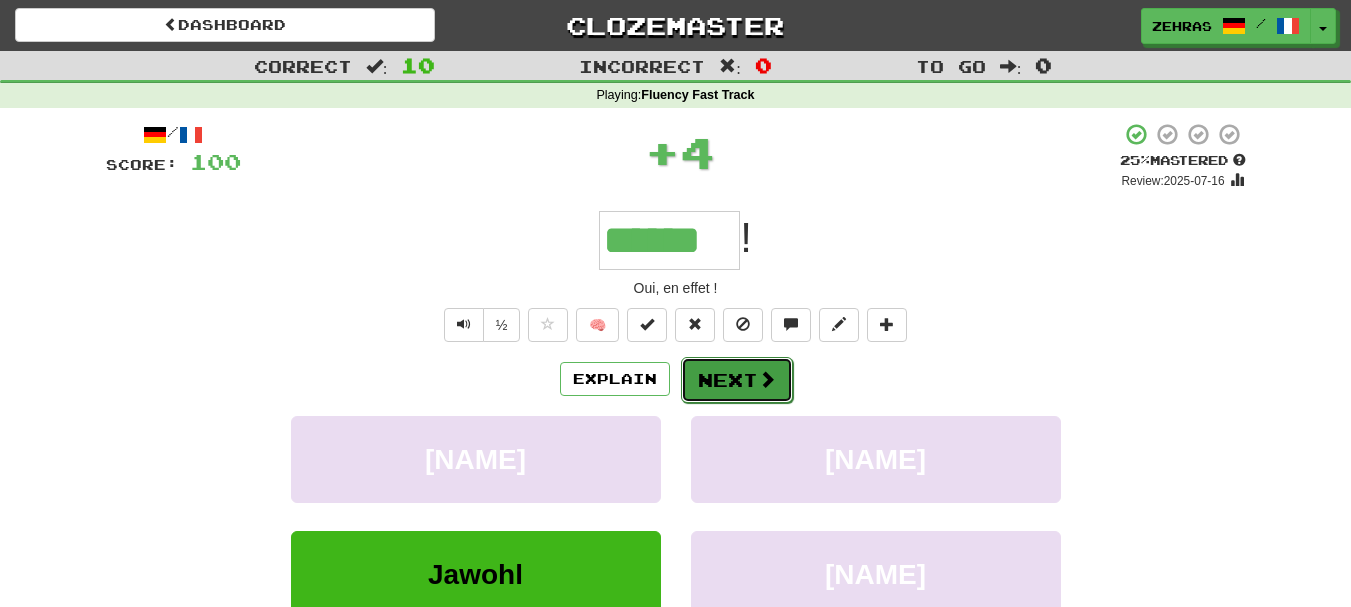 click on "Next" at bounding box center (737, 380) 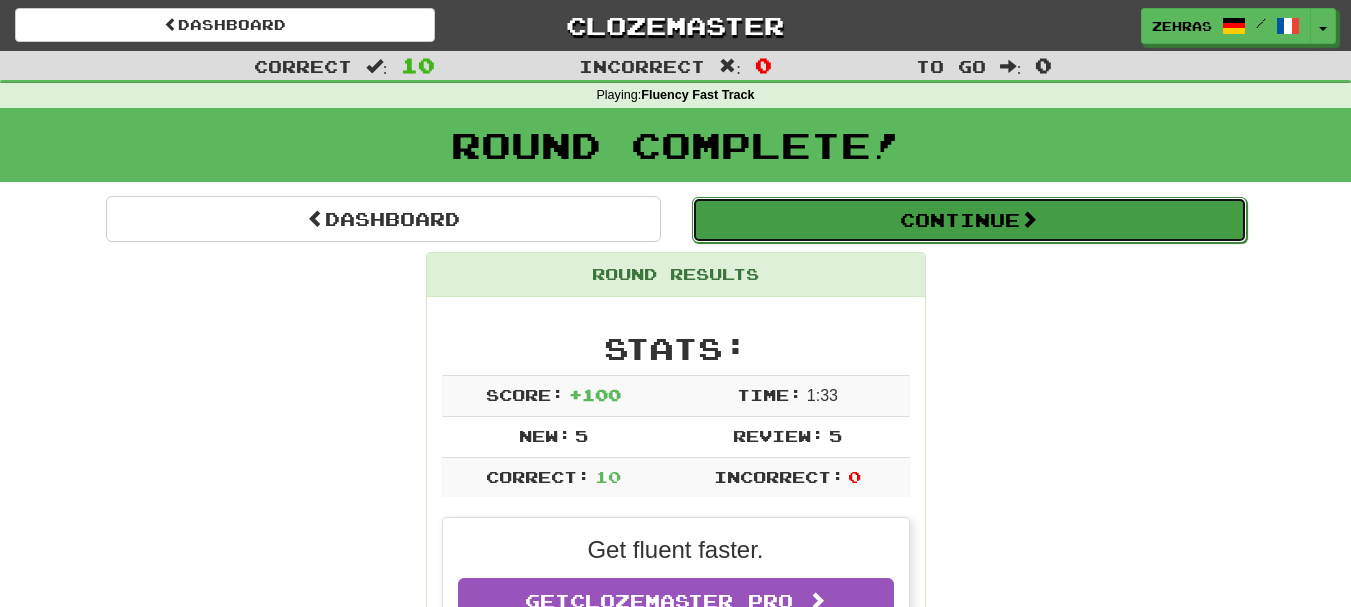 click on "Continue" at bounding box center (969, 220) 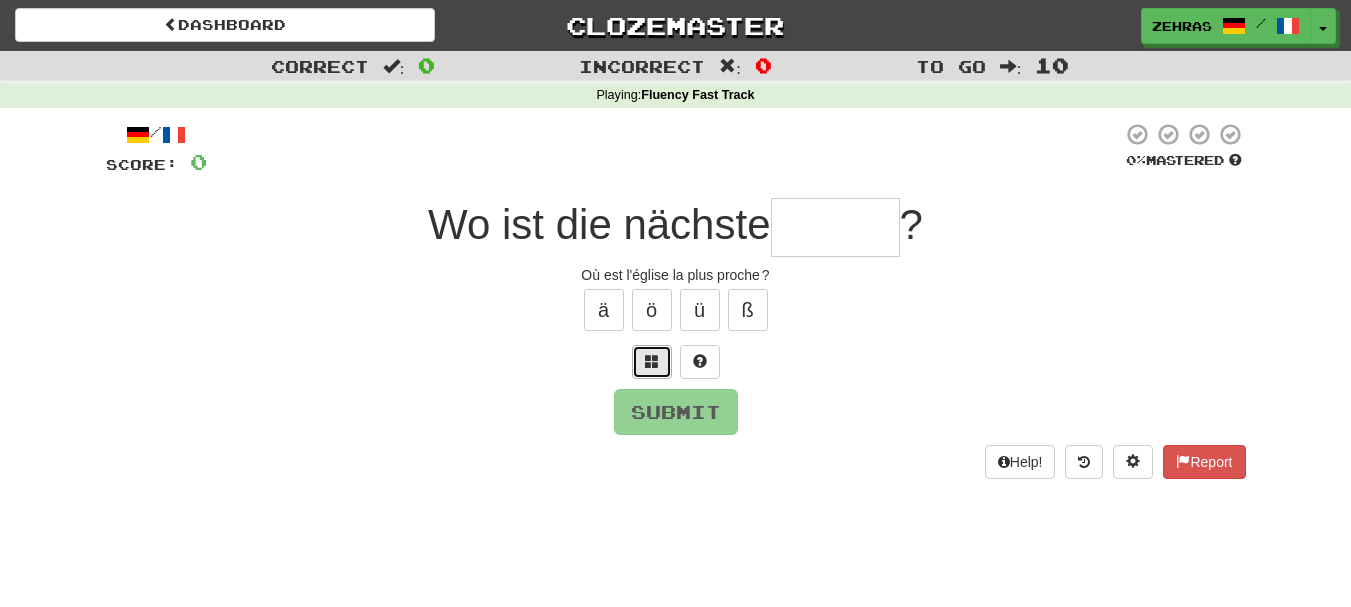 click at bounding box center (652, 361) 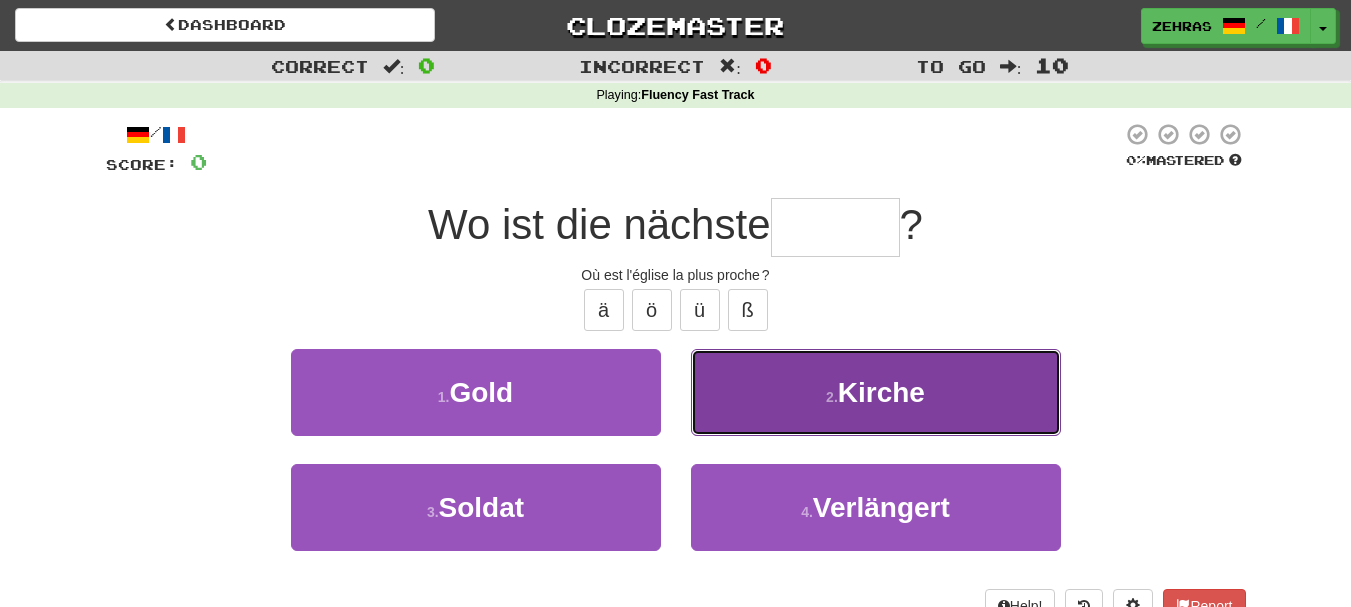click on "2 .  Kirche" at bounding box center [876, 392] 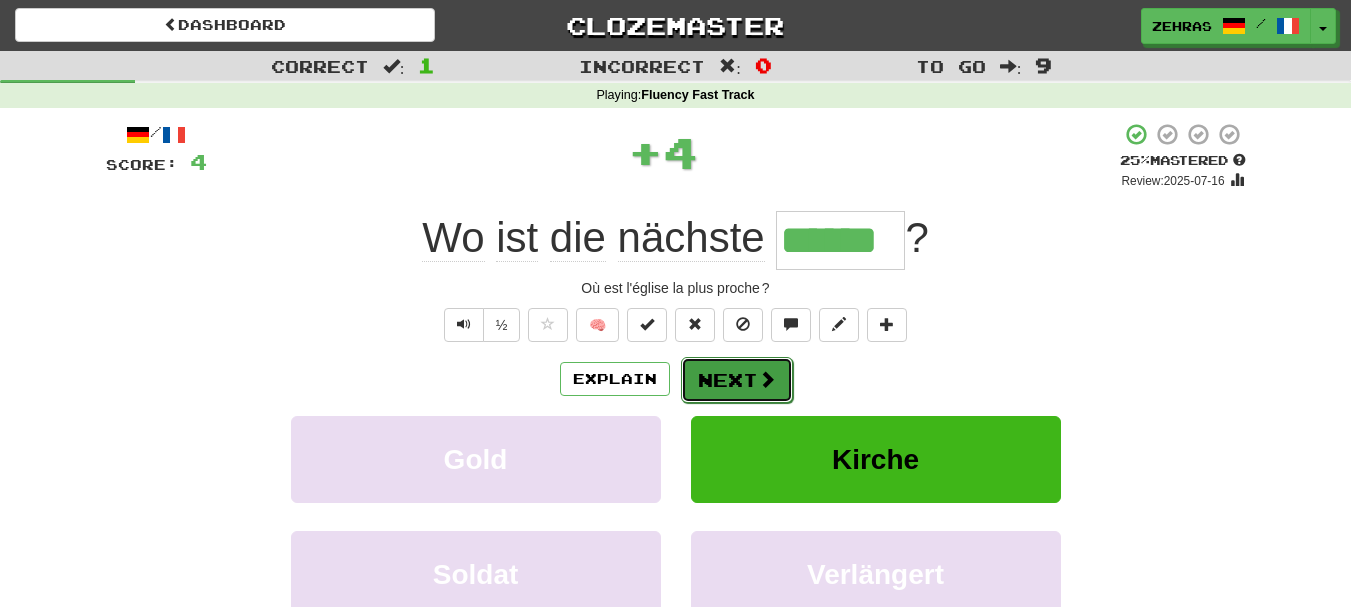 click on "Next" at bounding box center (737, 380) 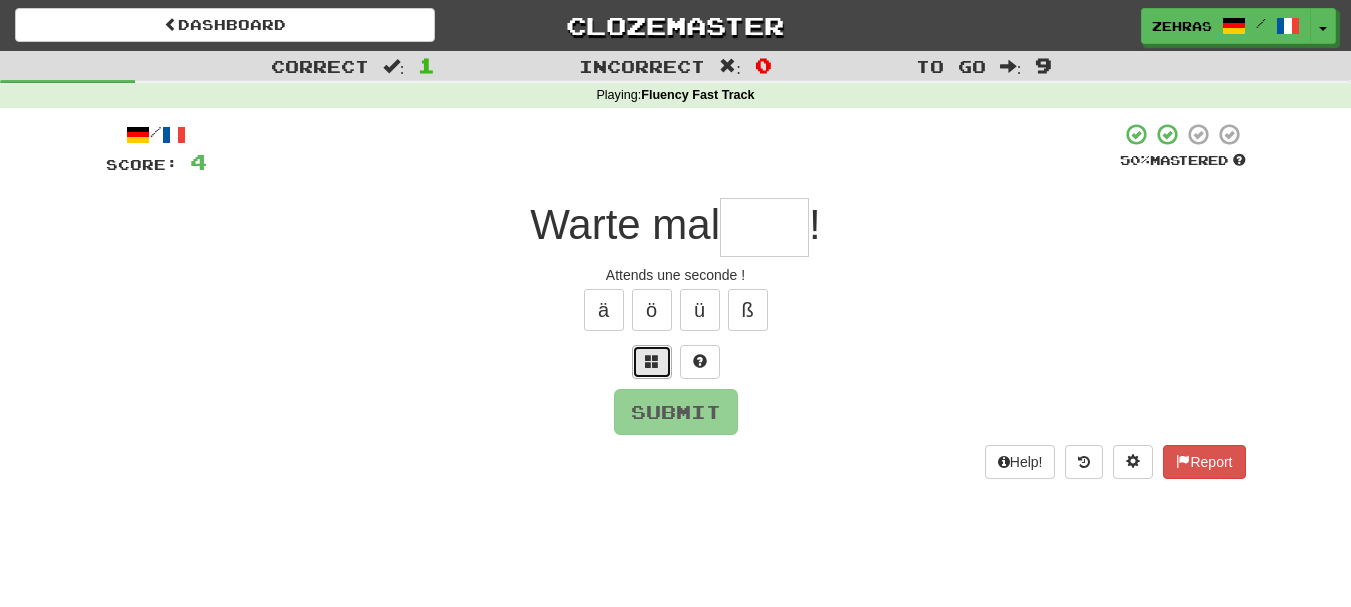 click at bounding box center [652, 361] 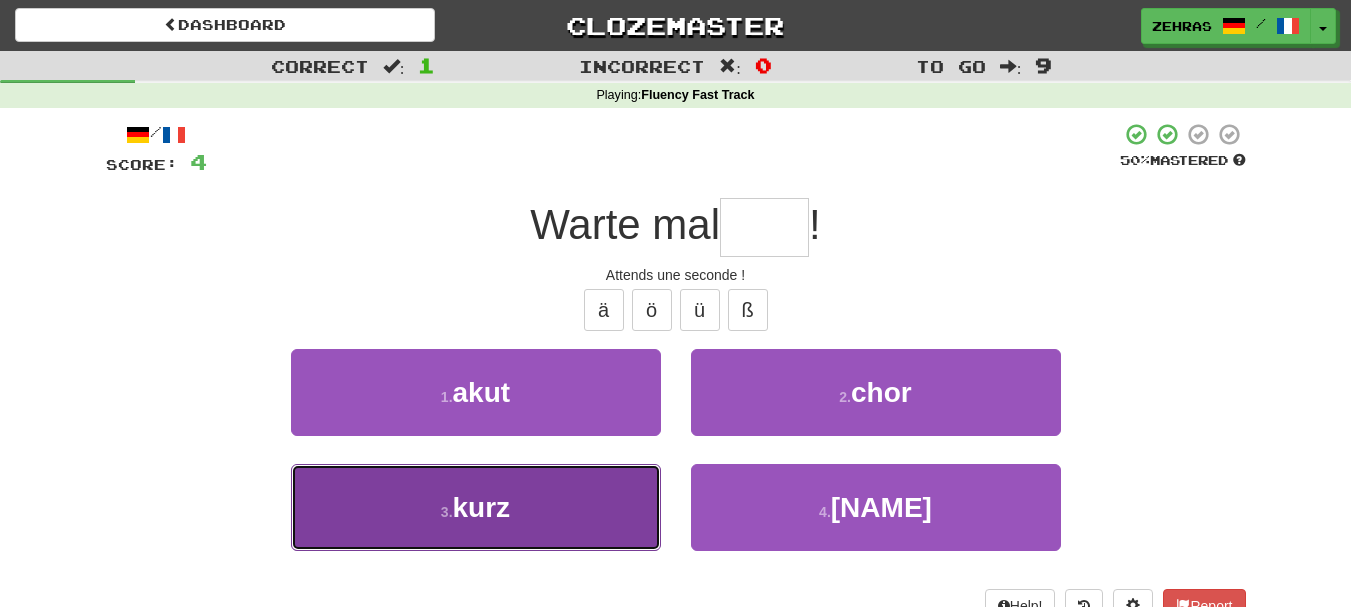 click on "3 .  kurz" at bounding box center (476, 507) 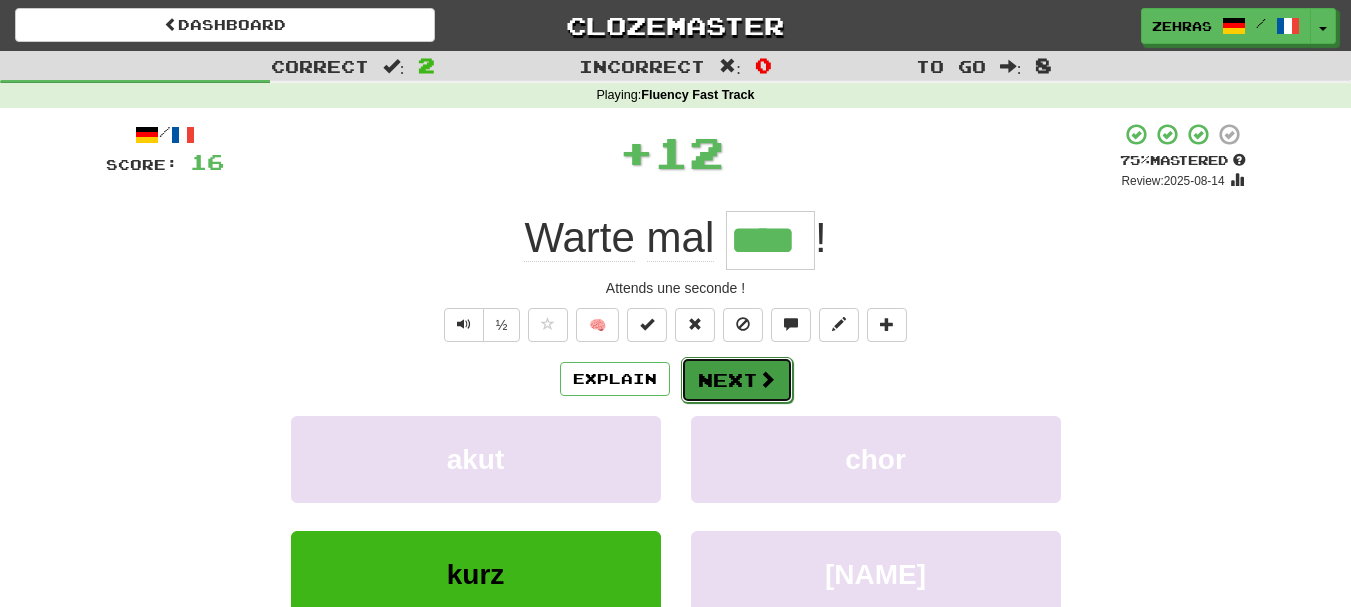 click on "Next" at bounding box center [737, 380] 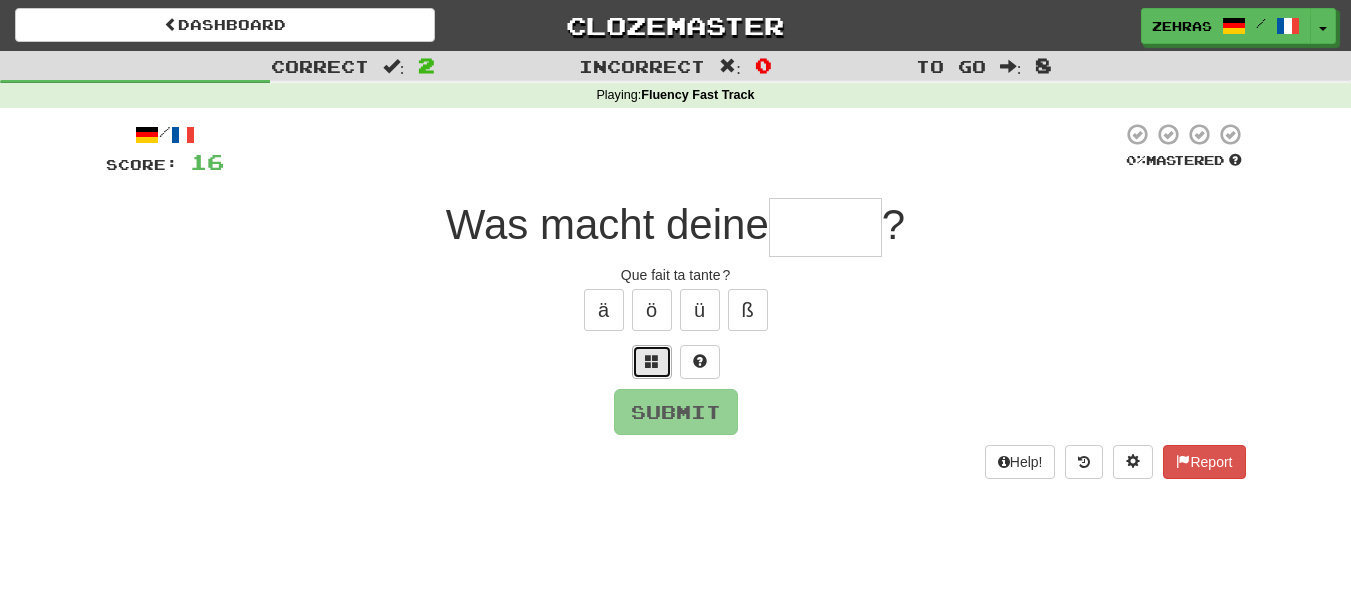 click at bounding box center (652, 361) 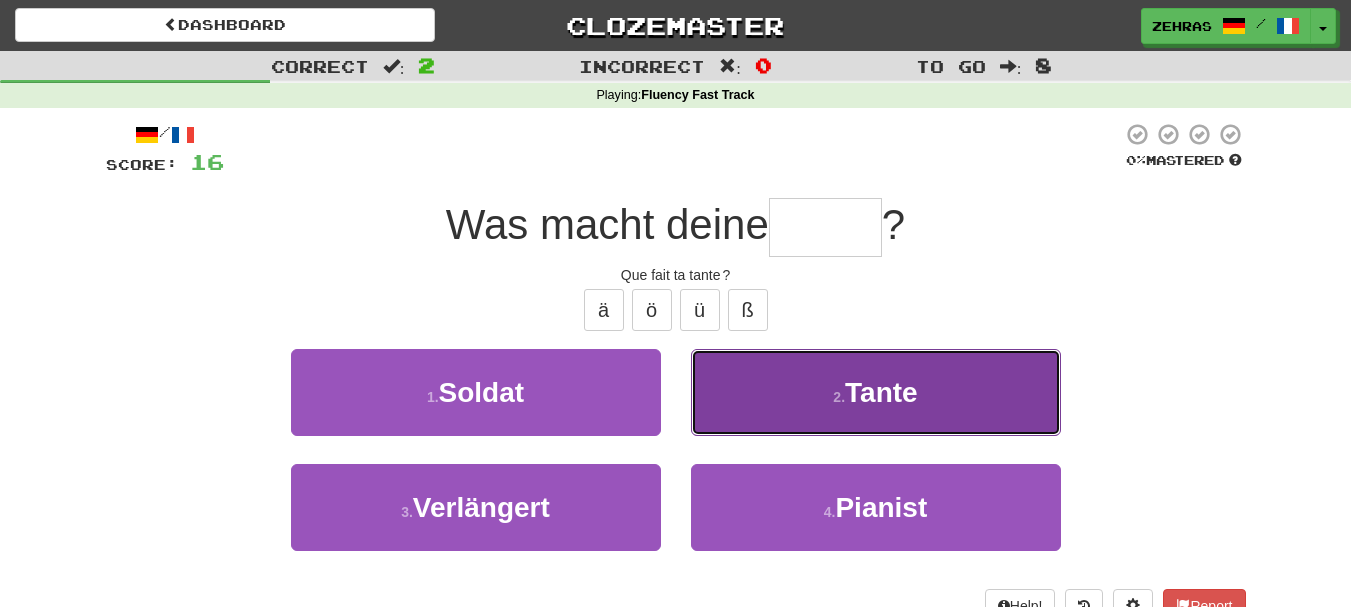 click on "2 .  Tante" at bounding box center [876, 392] 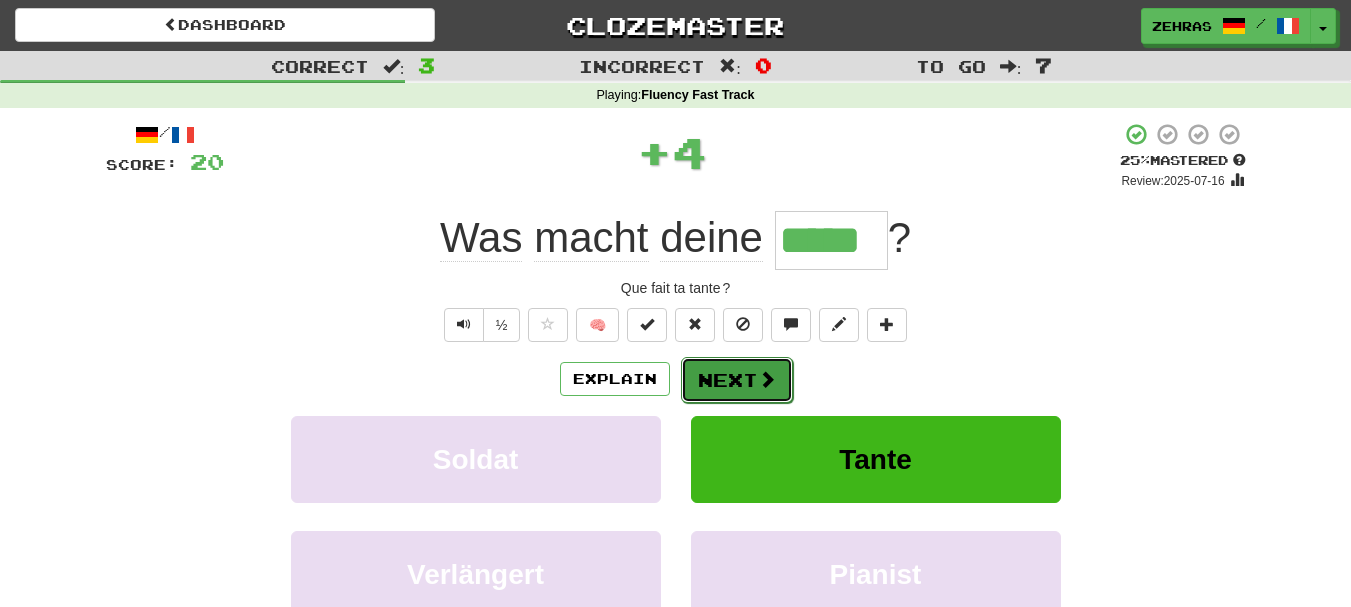 click on "Next" at bounding box center [737, 380] 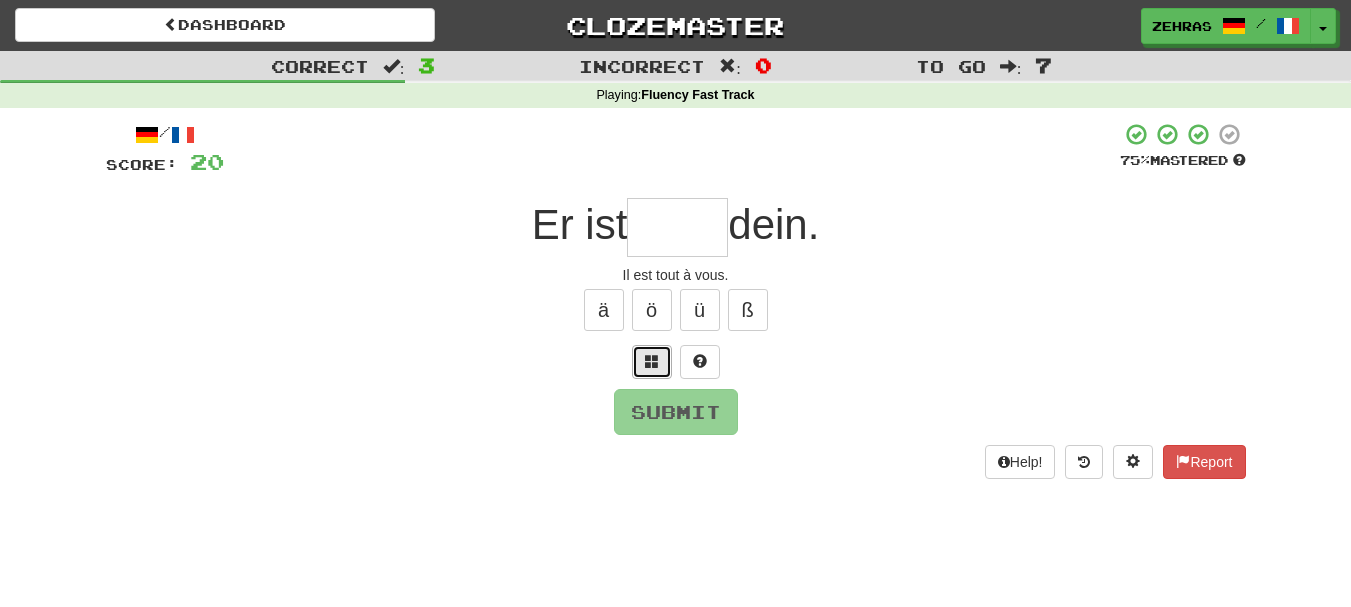 click at bounding box center [652, 362] 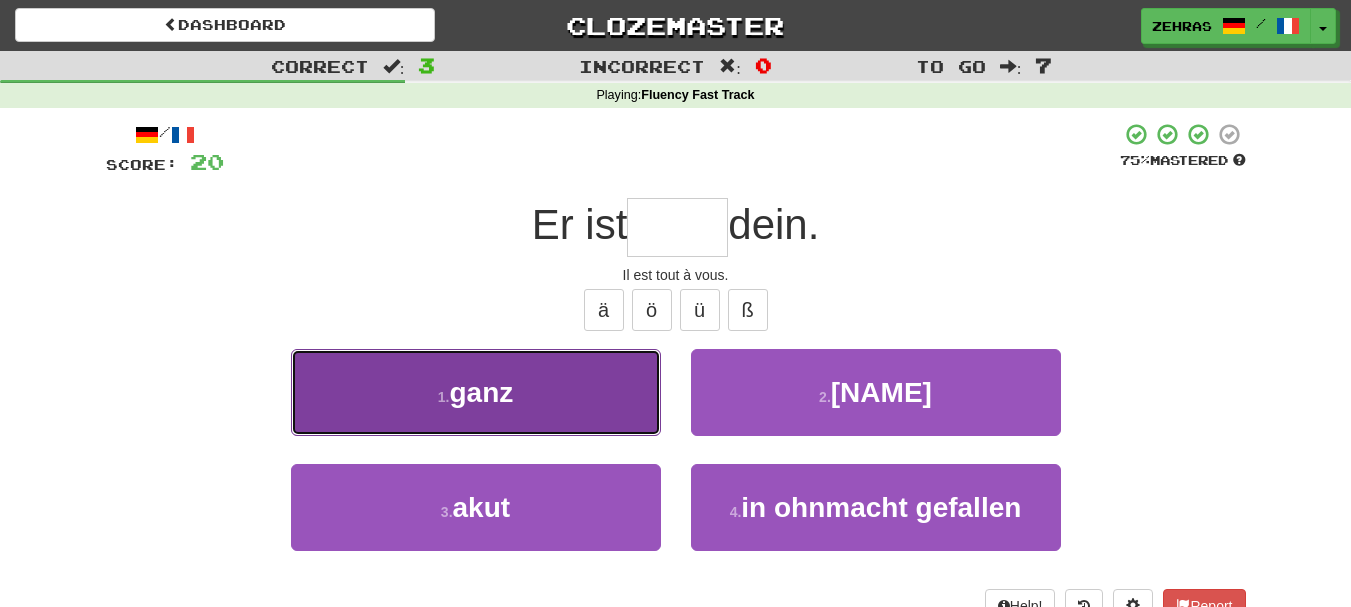 click on "1 .  ganz" at bounding box center [476, 392] 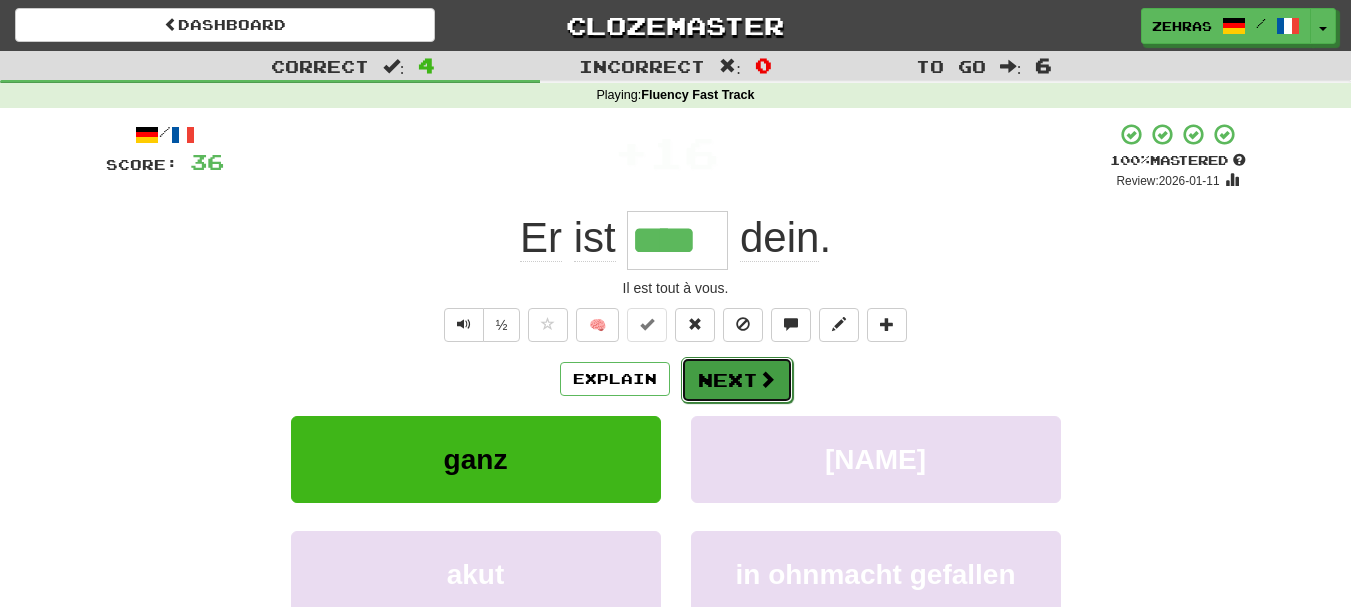 click on "Next" at bounding box center (737, 380) 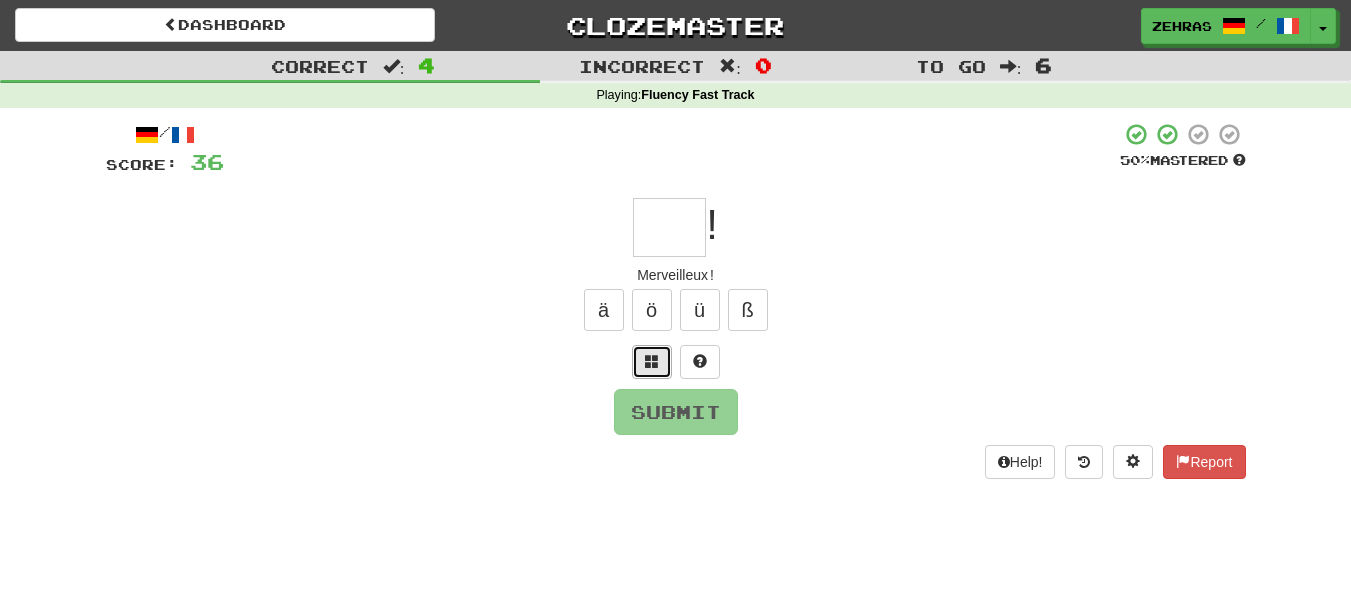 click at bounding box center [652, 361] 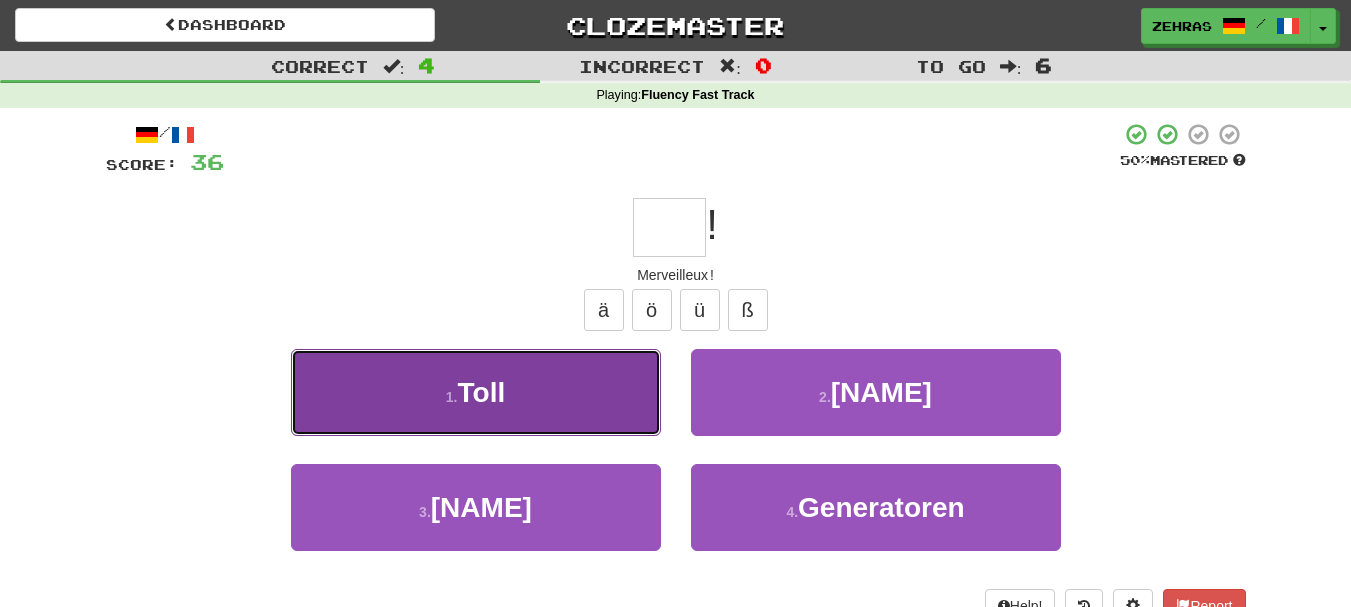 click on "1 .  Toll" at bounding box center (476, 392) 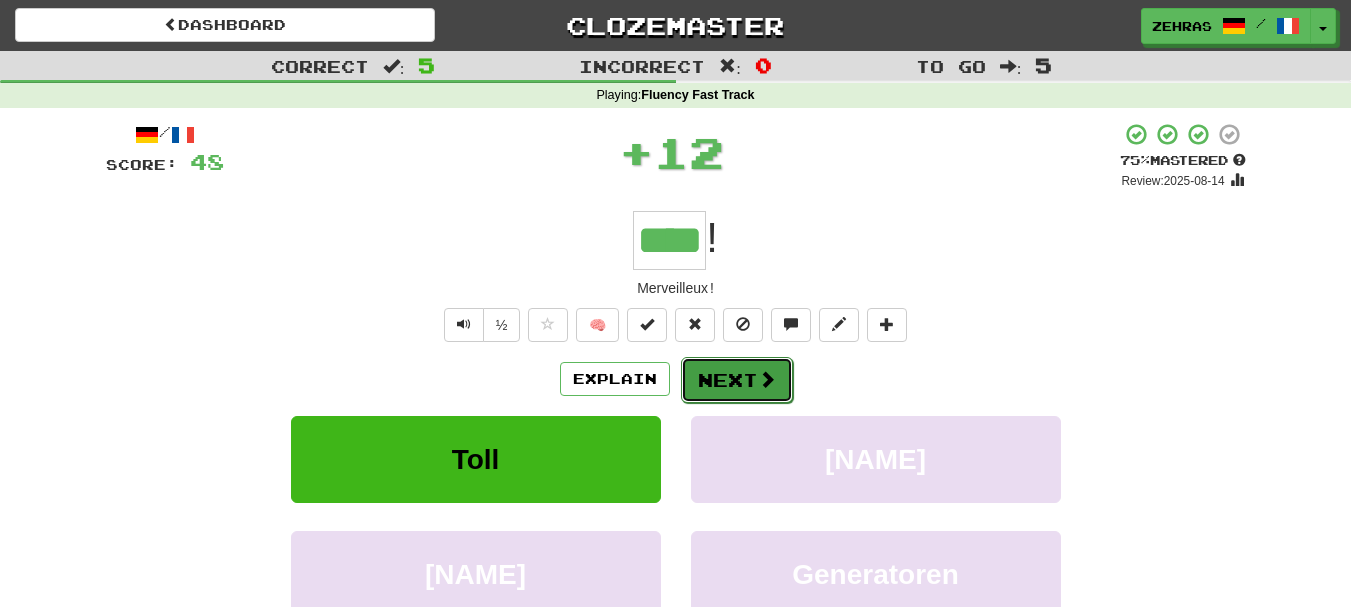 click on "Next" at bounding box center (737, 380) 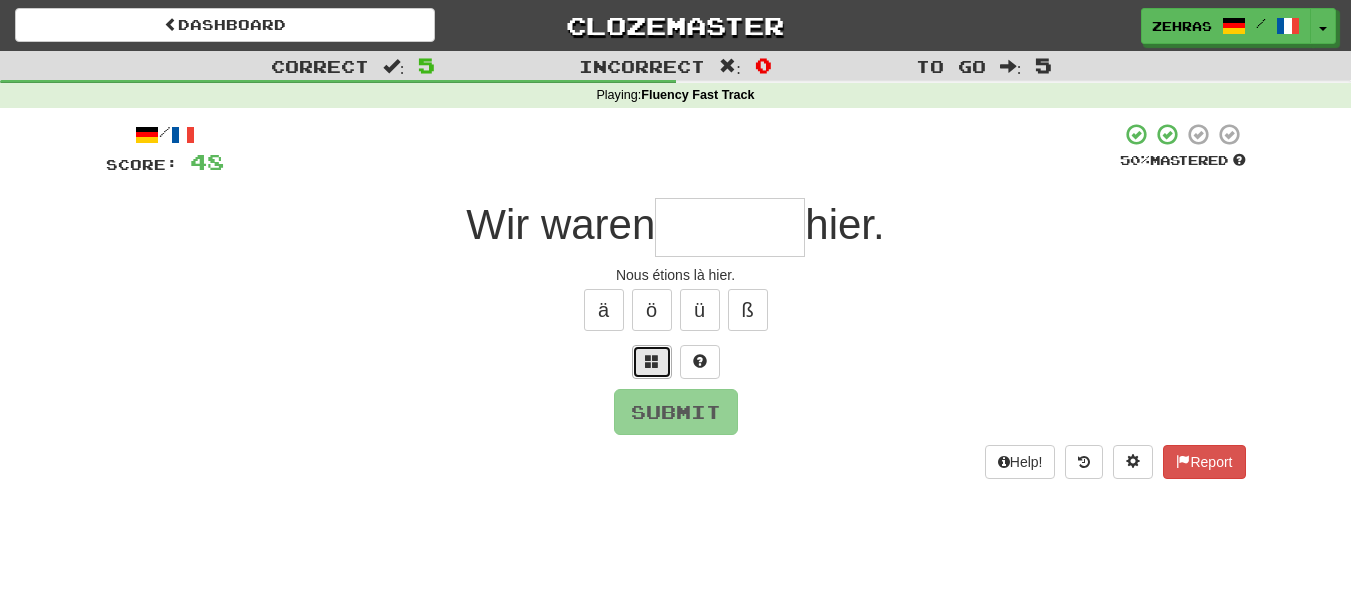 click at bounding box center (652, 362) 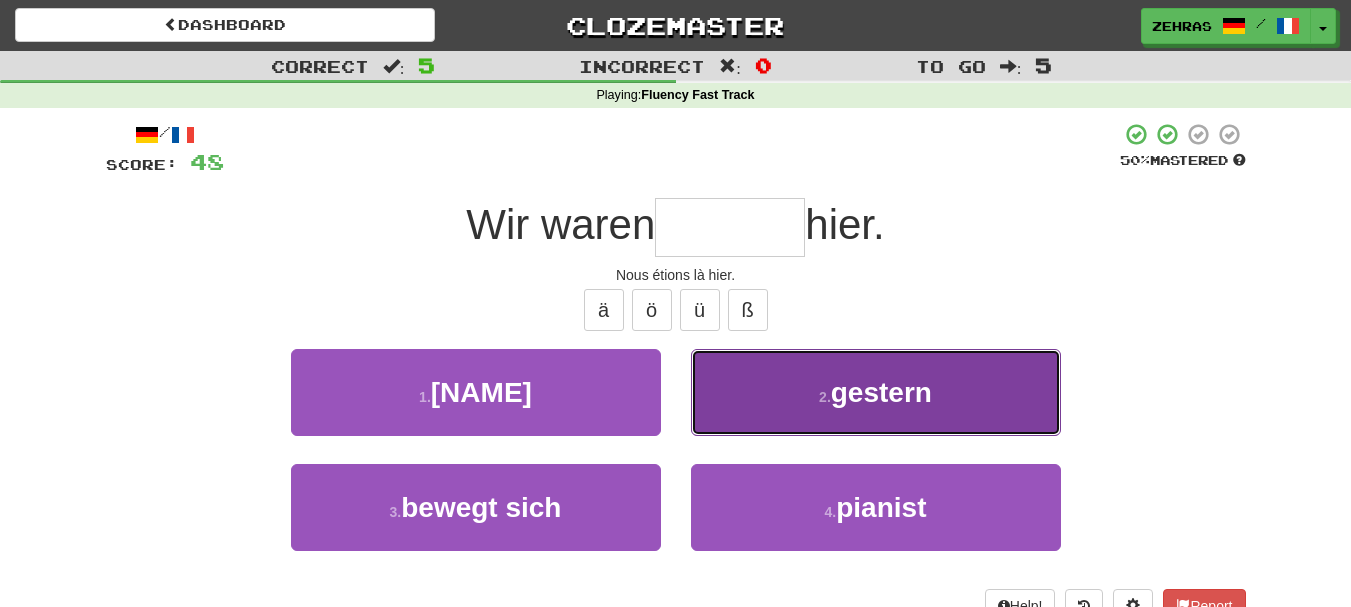 click on "2 .  gestern" at bounding box center (876, 392) 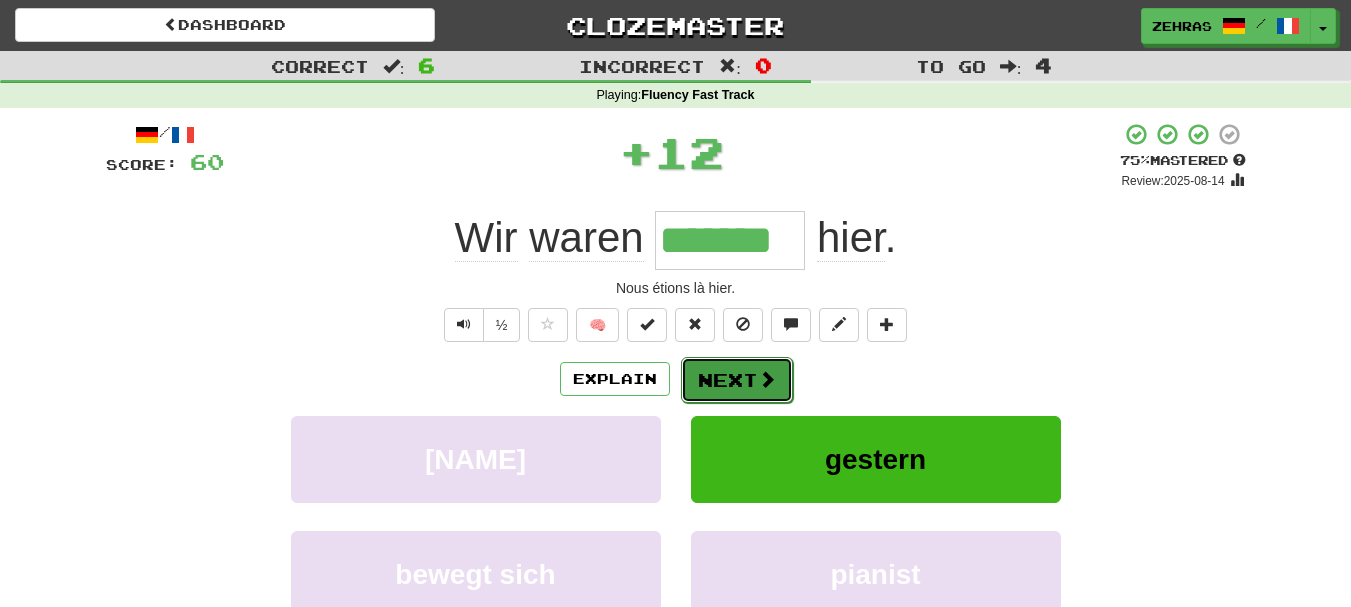click on "Next" at bounding box center [737, 380] 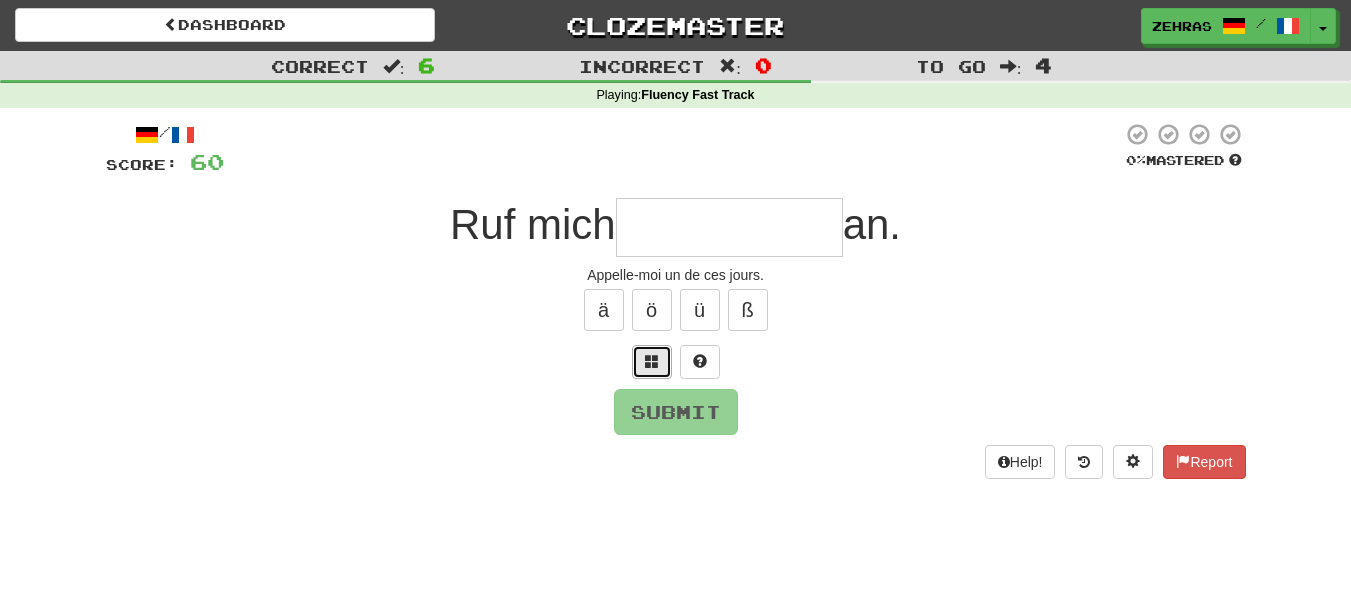 click at bounding box center (652, 361) 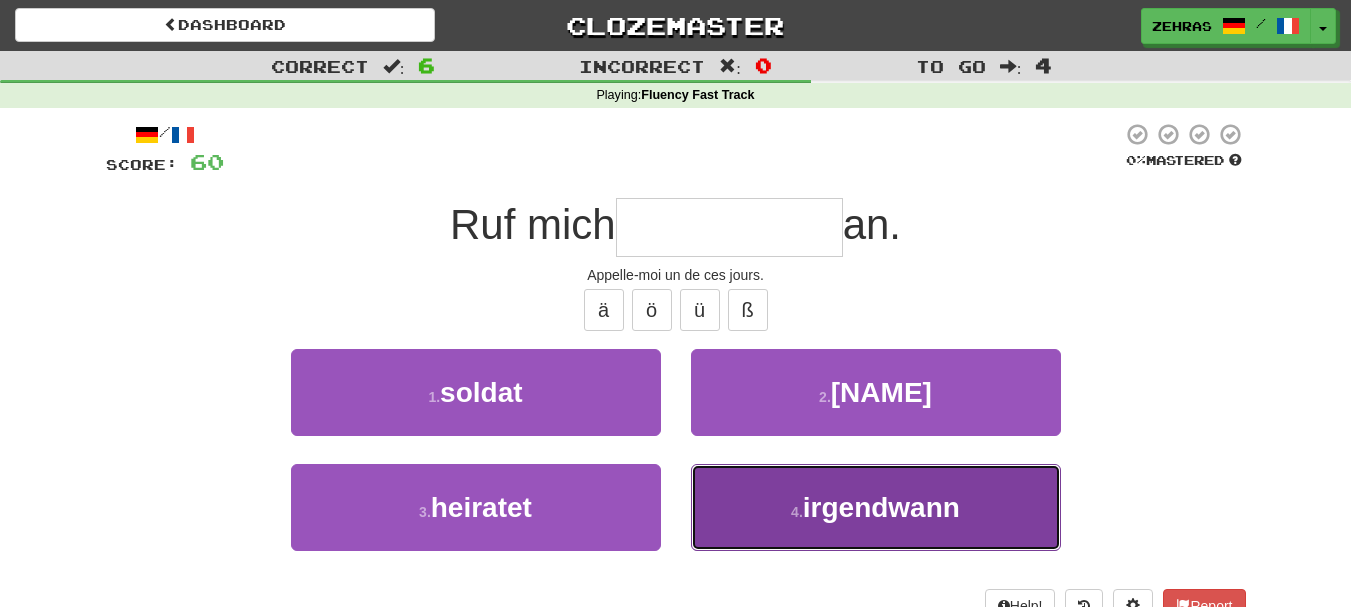 click on "irgendwann" at bounding box center [881, 507] 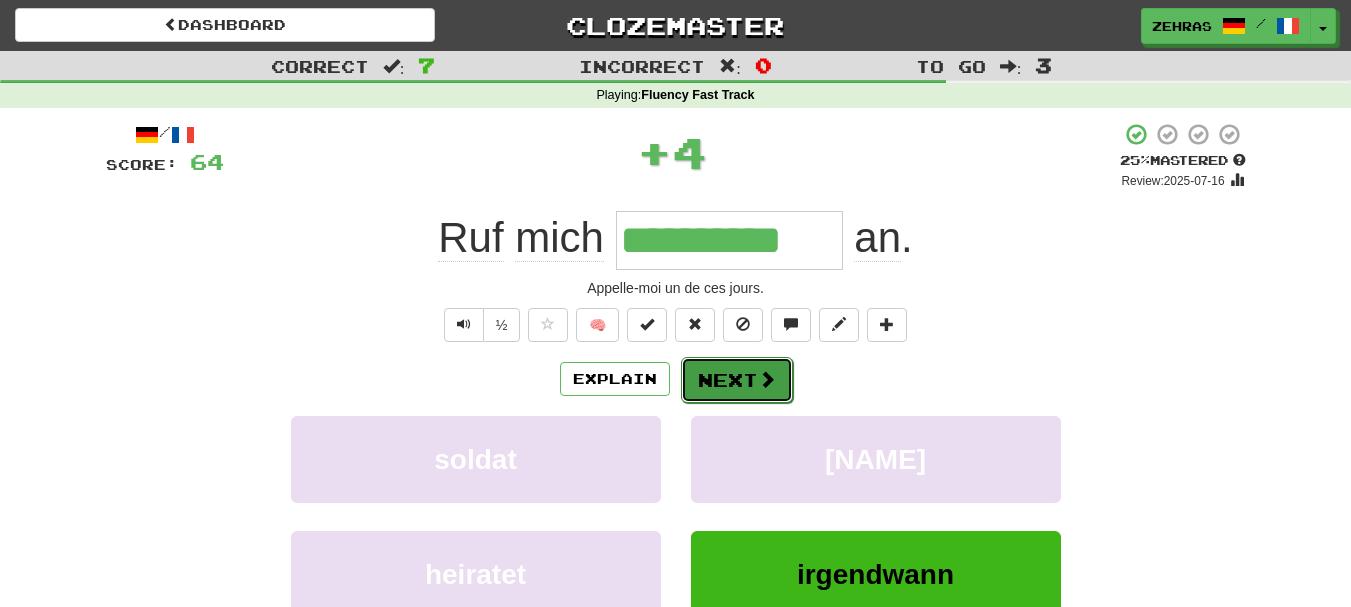 click on "Next" at bounding box center [737, 380] 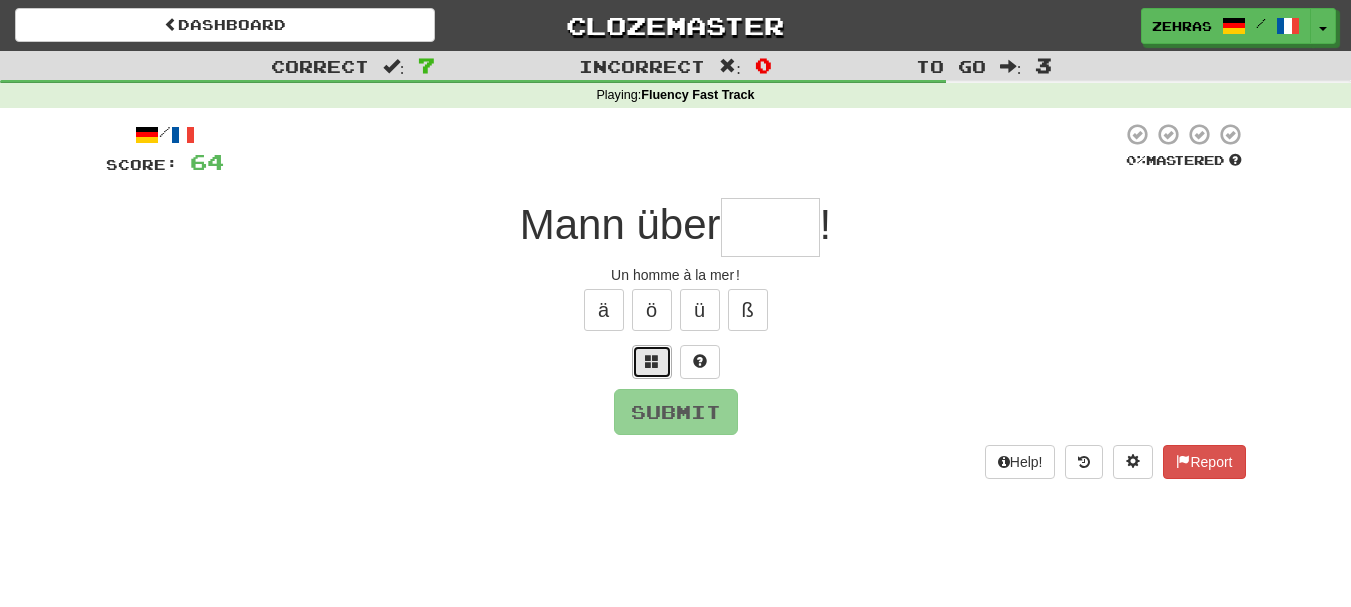 click at bounding box center [652, 362] 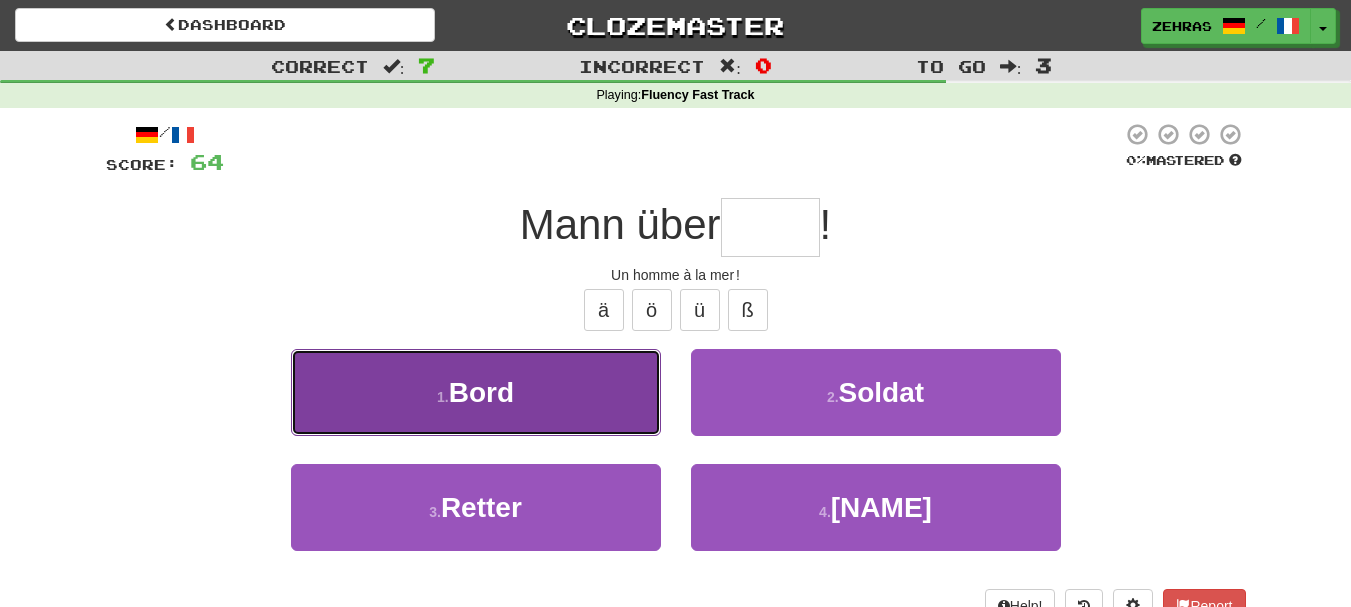 click on "1 .  Bord" at bounding box center [476, 392] 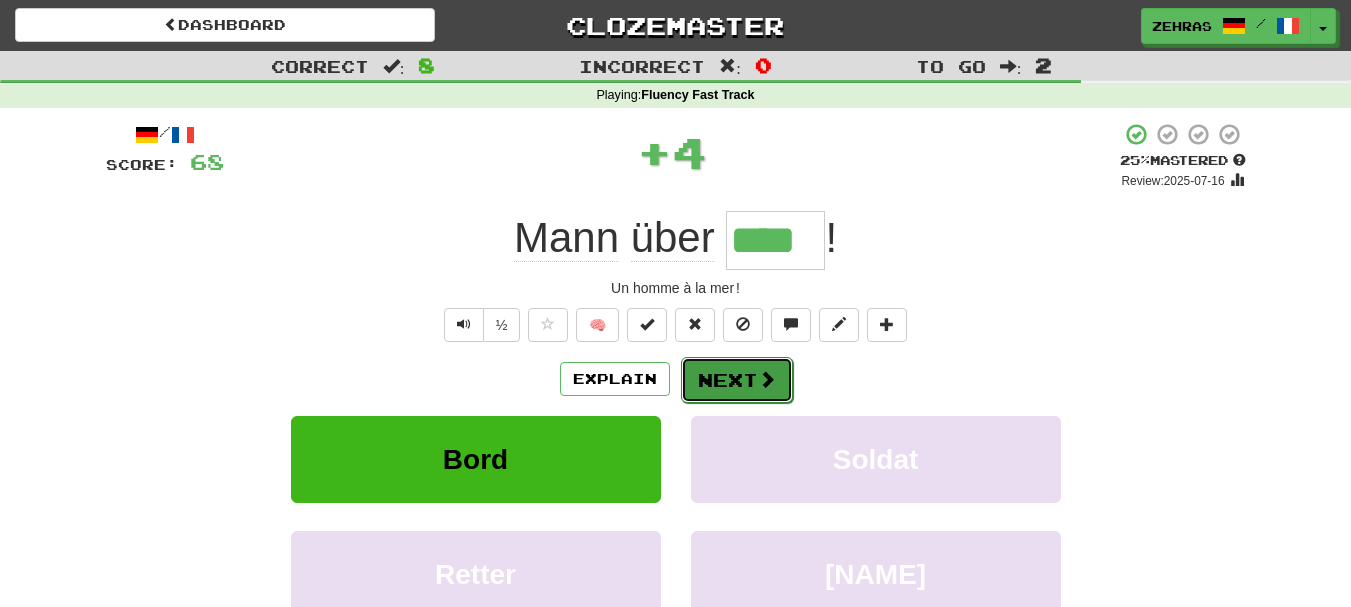 click on "Next" at bounding box center [737, 380] 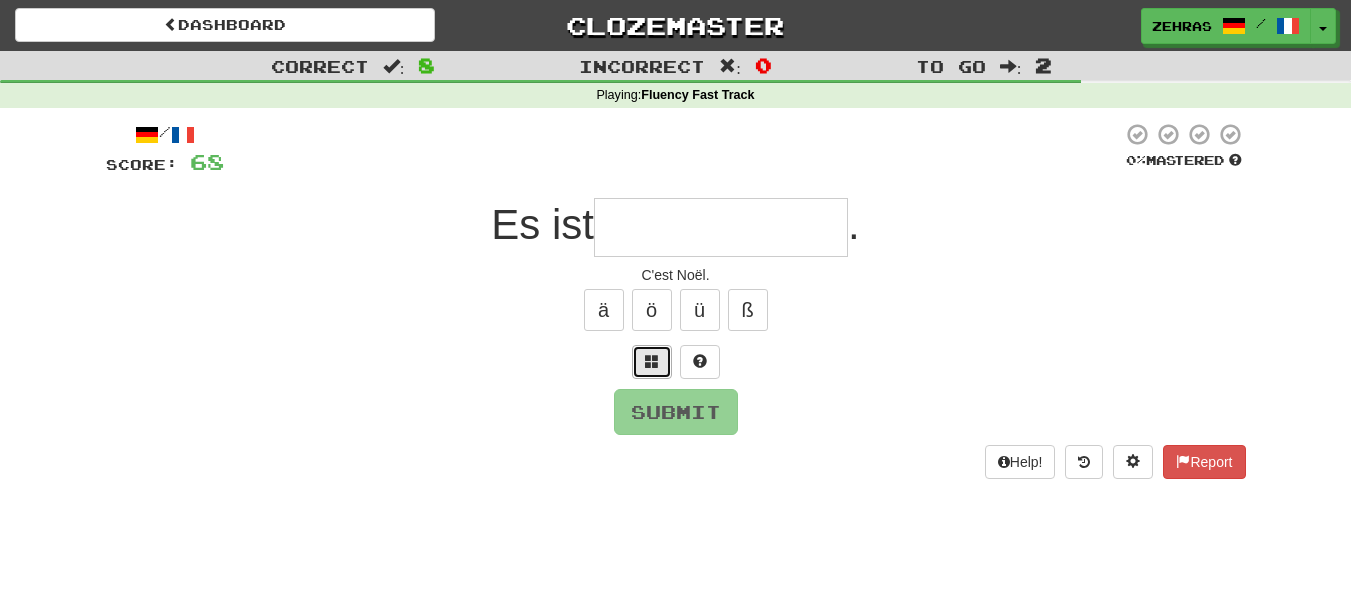 click at bounding box center [652, 361] 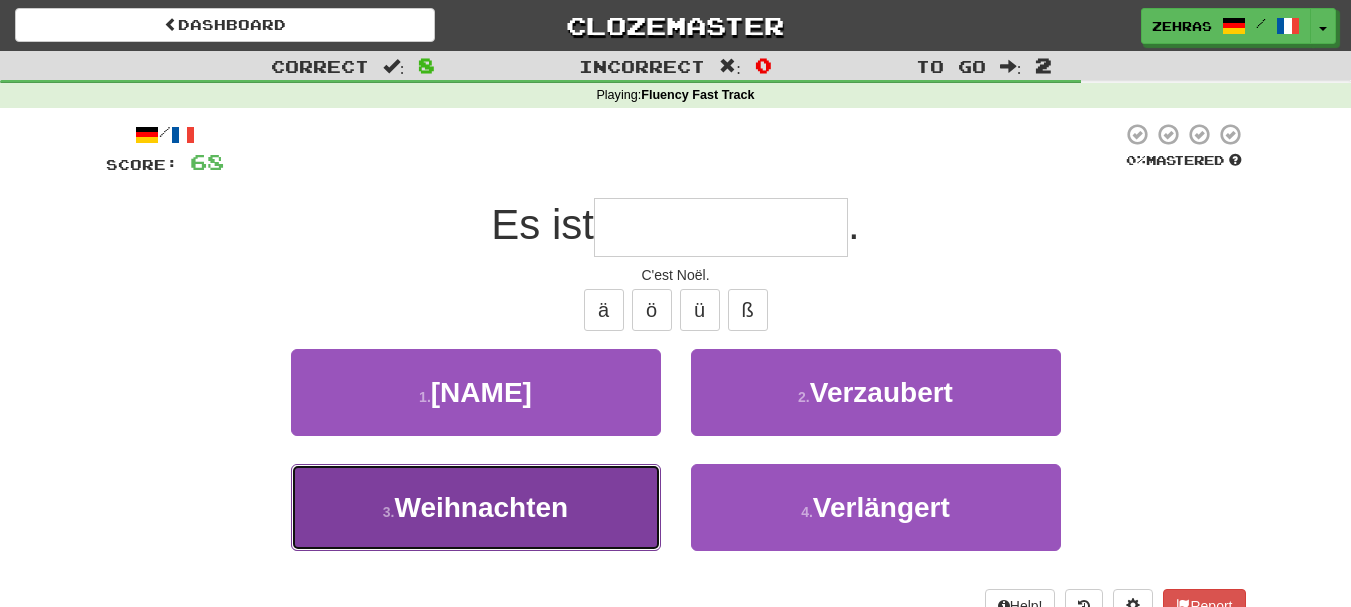 click on "Weihnachten" at bounding box center (481, 507) 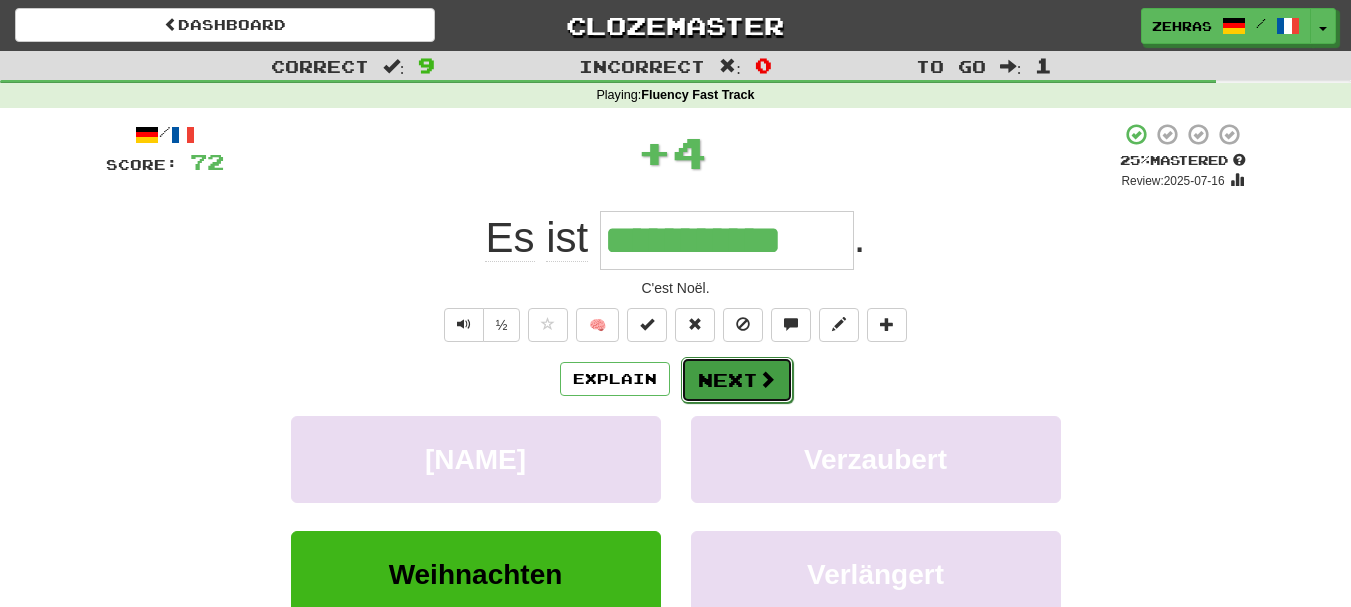 click on "Next" at bounding box center (737, 380) 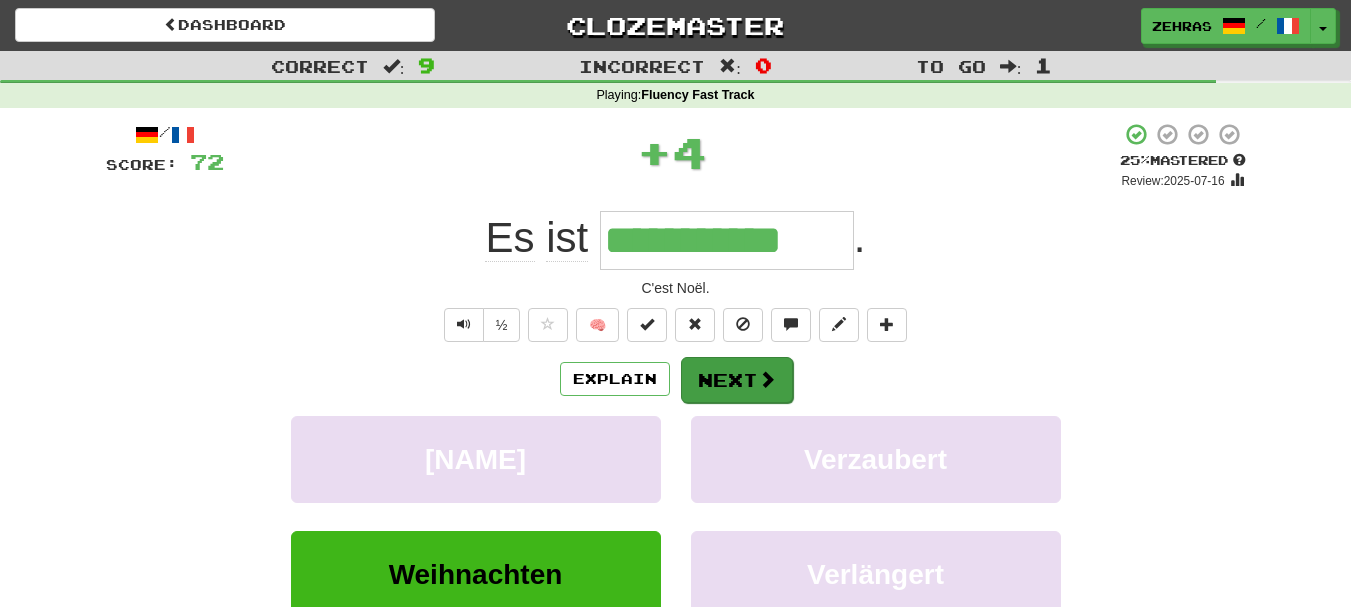 type 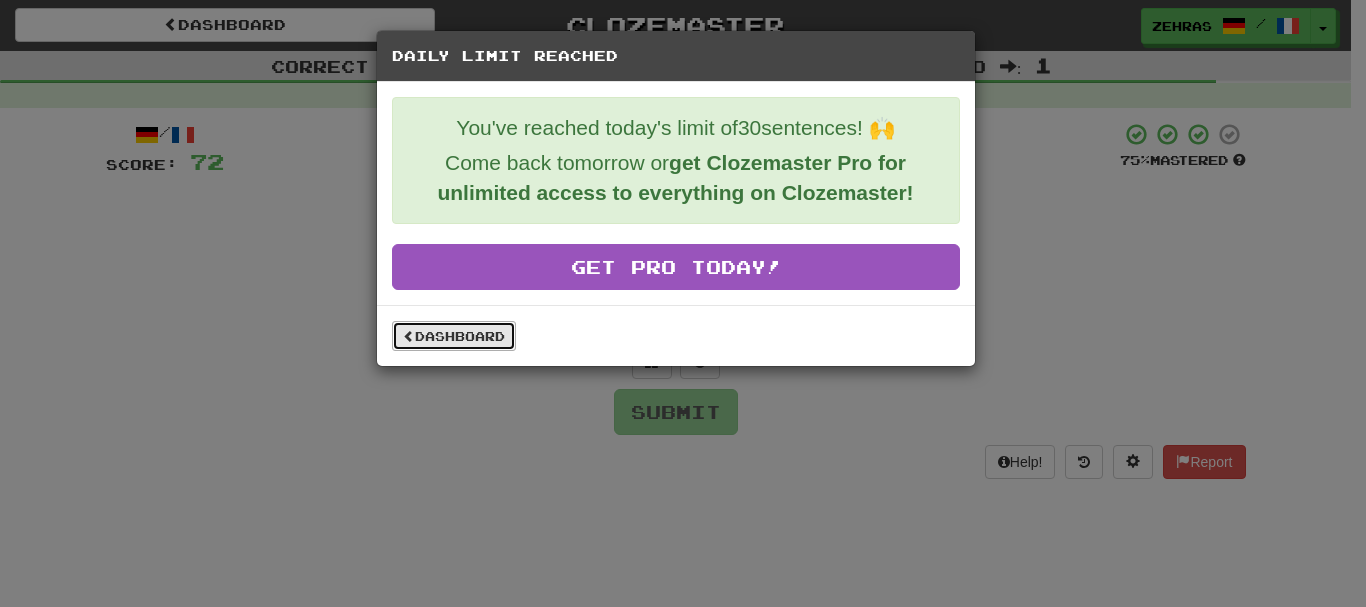 click on "Dashboard" at bounding box center (454, 336) 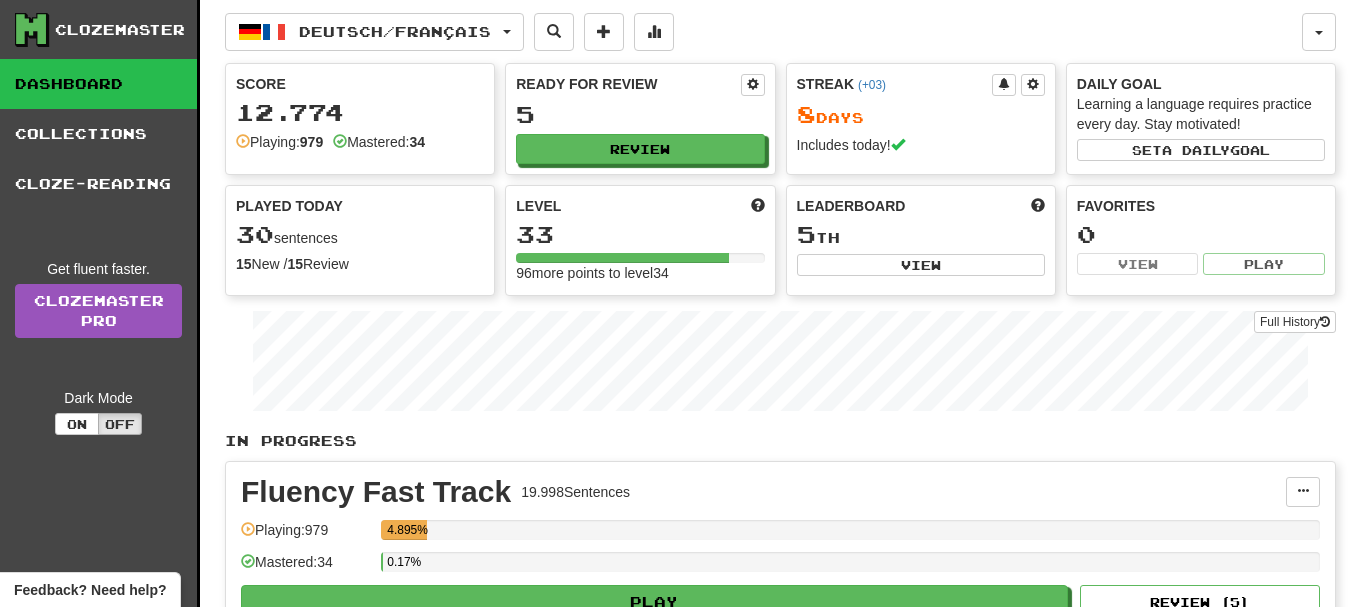 scroll, scrollTop: 0, scrollLeft: 0, axis: both 